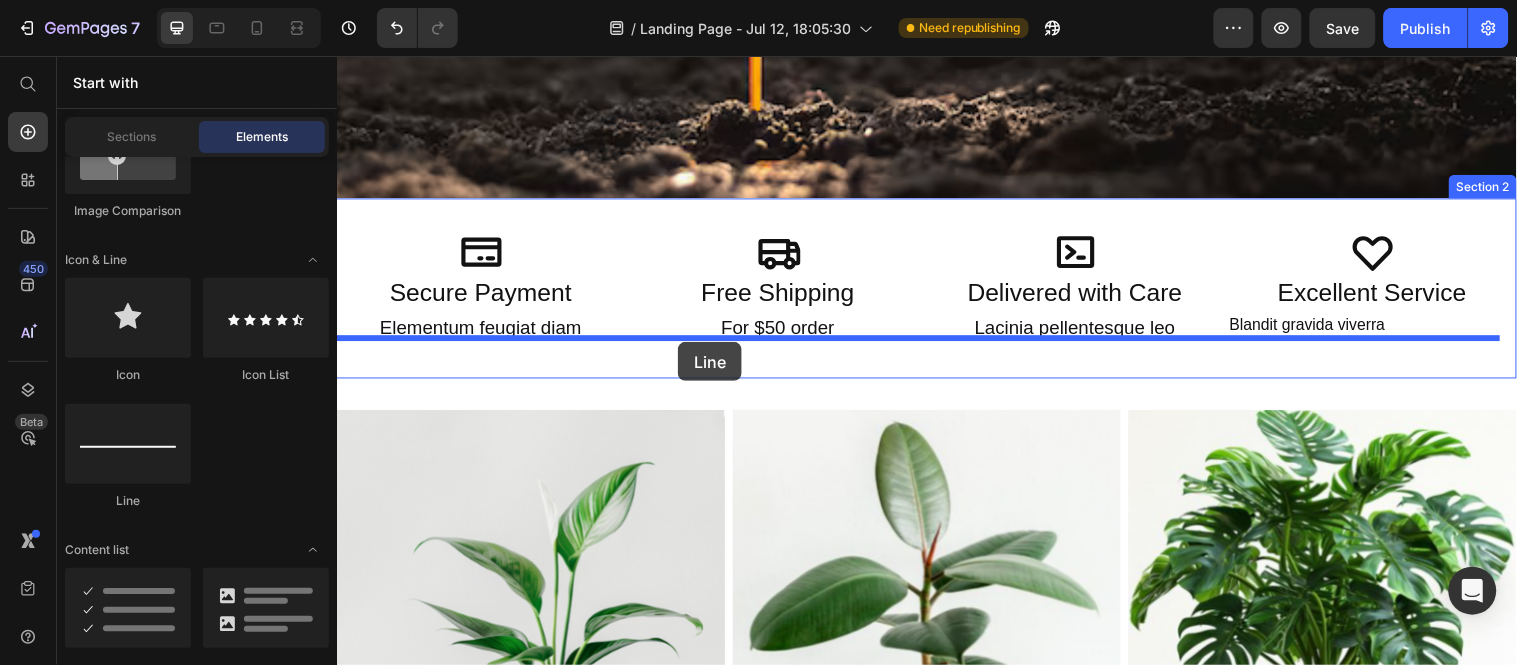 drag, startPoint x: 461, startPoint y: 503, endPoint x: 683, endPoint y: 346, distance: 271.90622 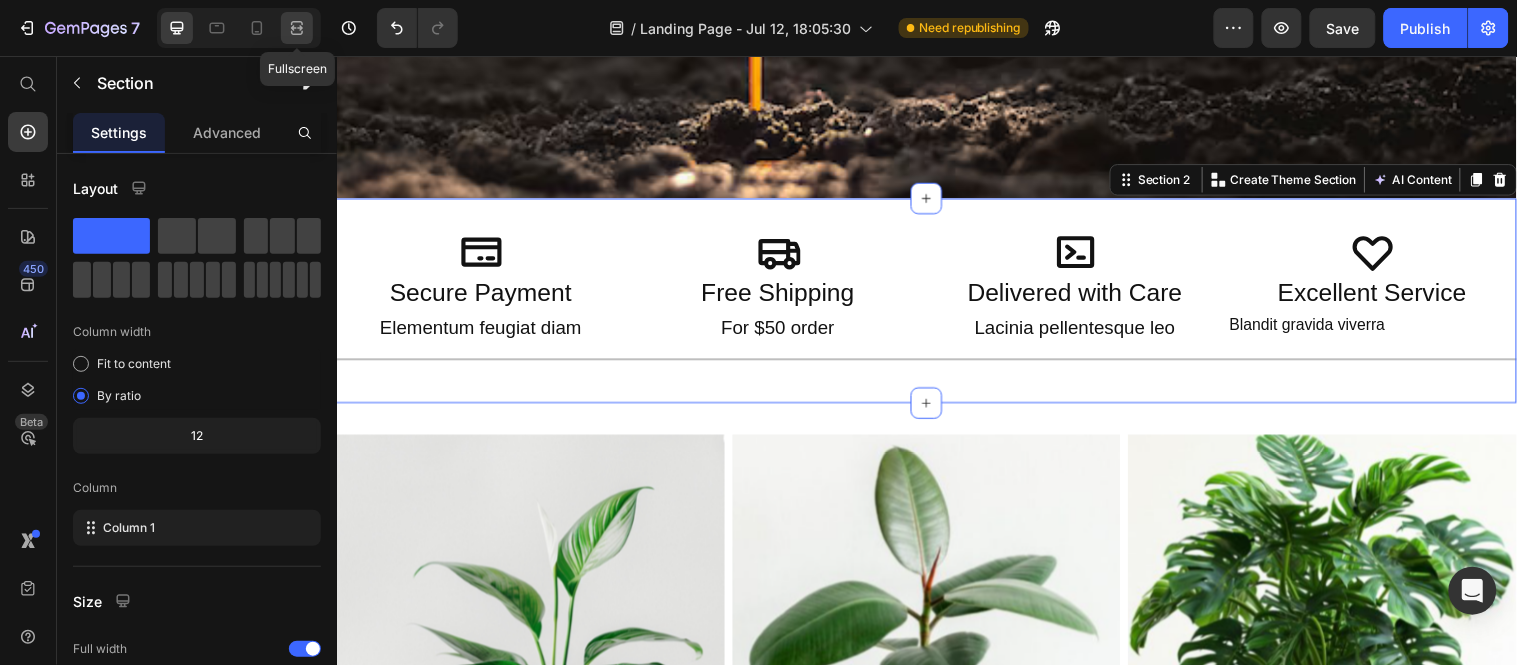 click 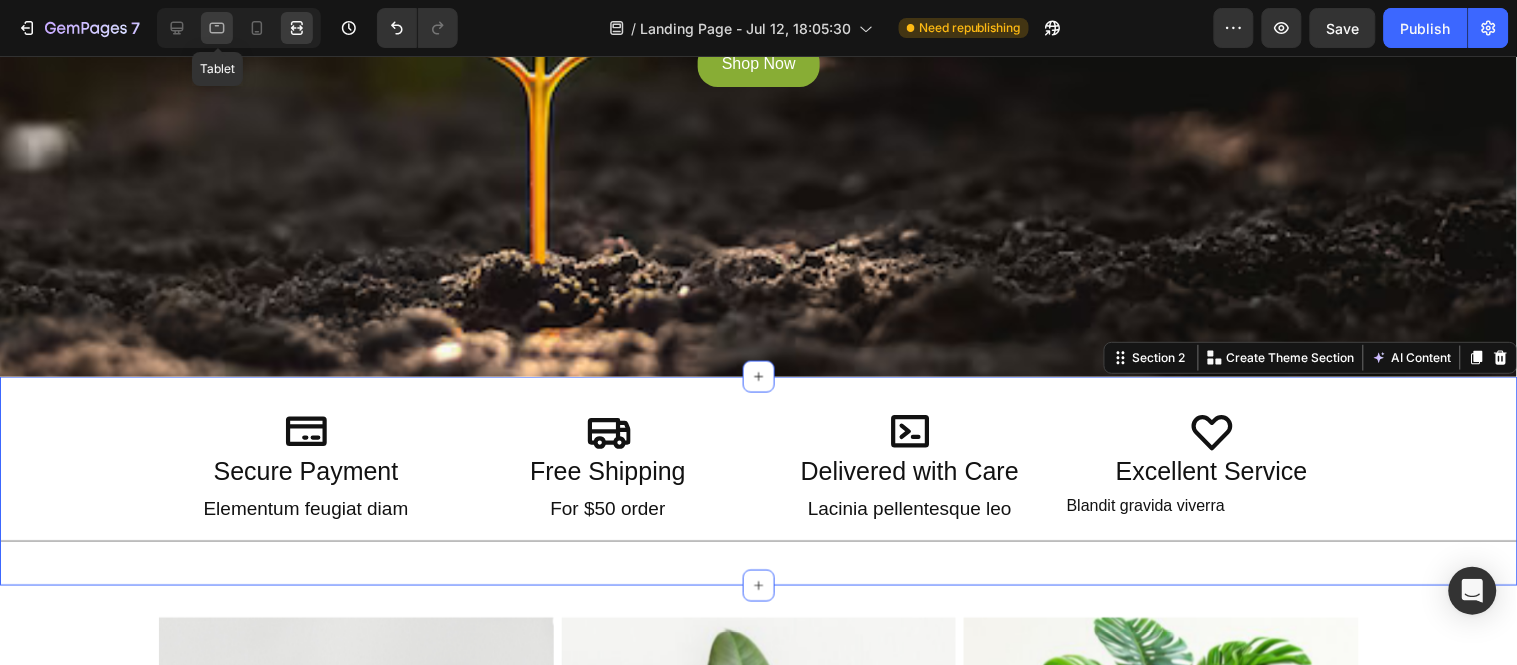 click 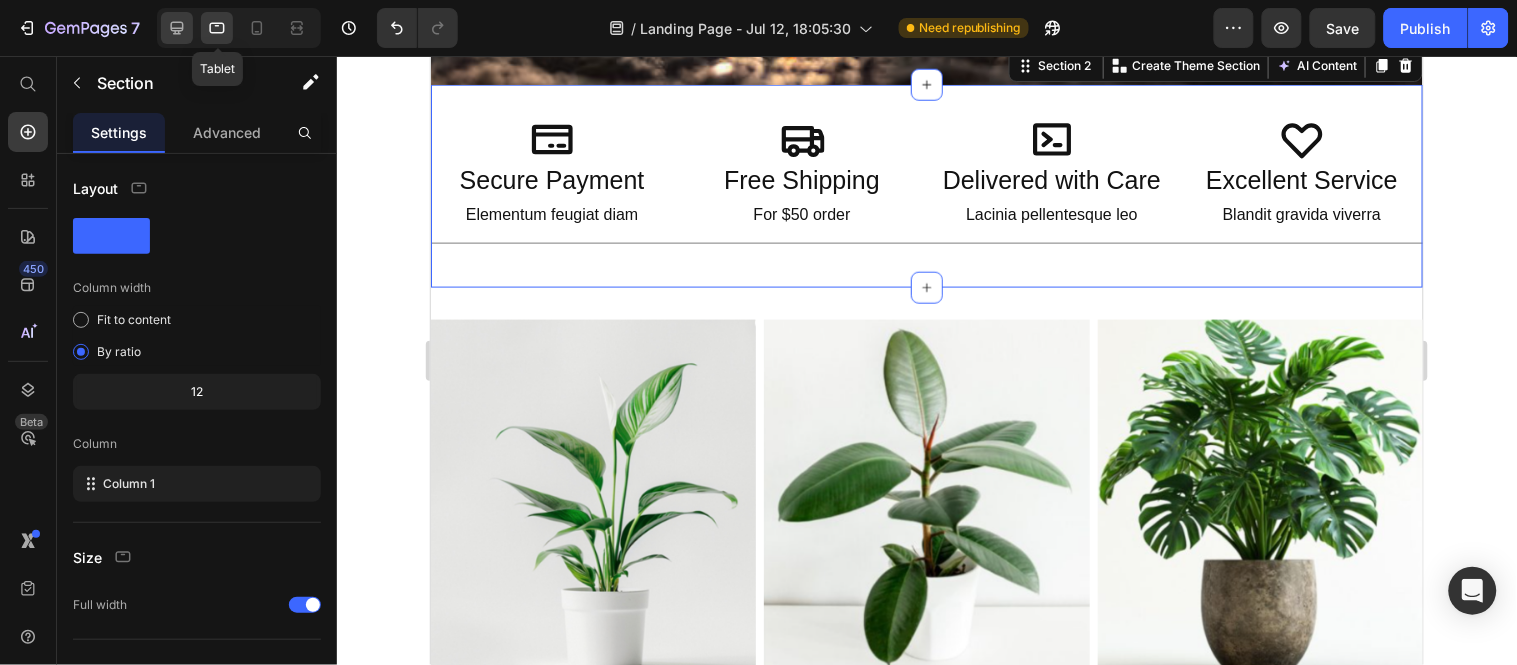scroll, scrollTop: 513, scrollLeft: 0, axis: vertical 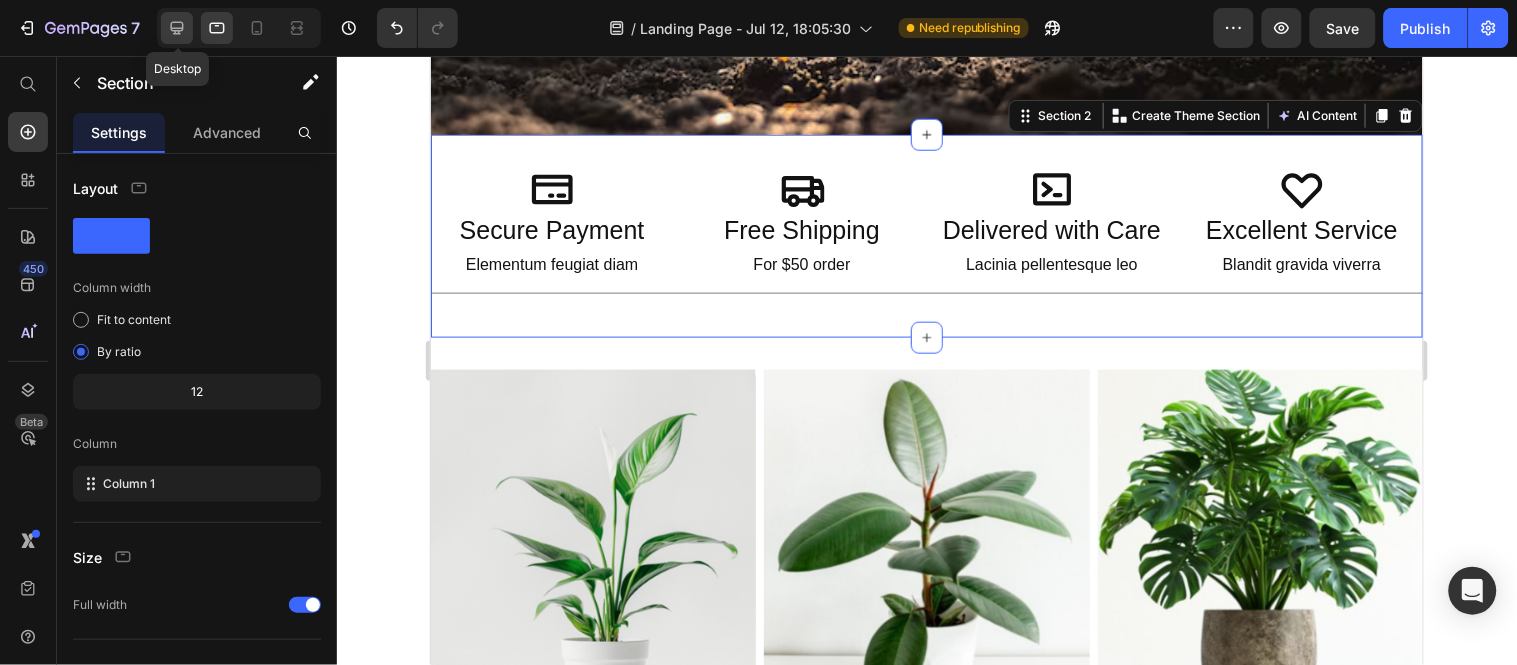 click 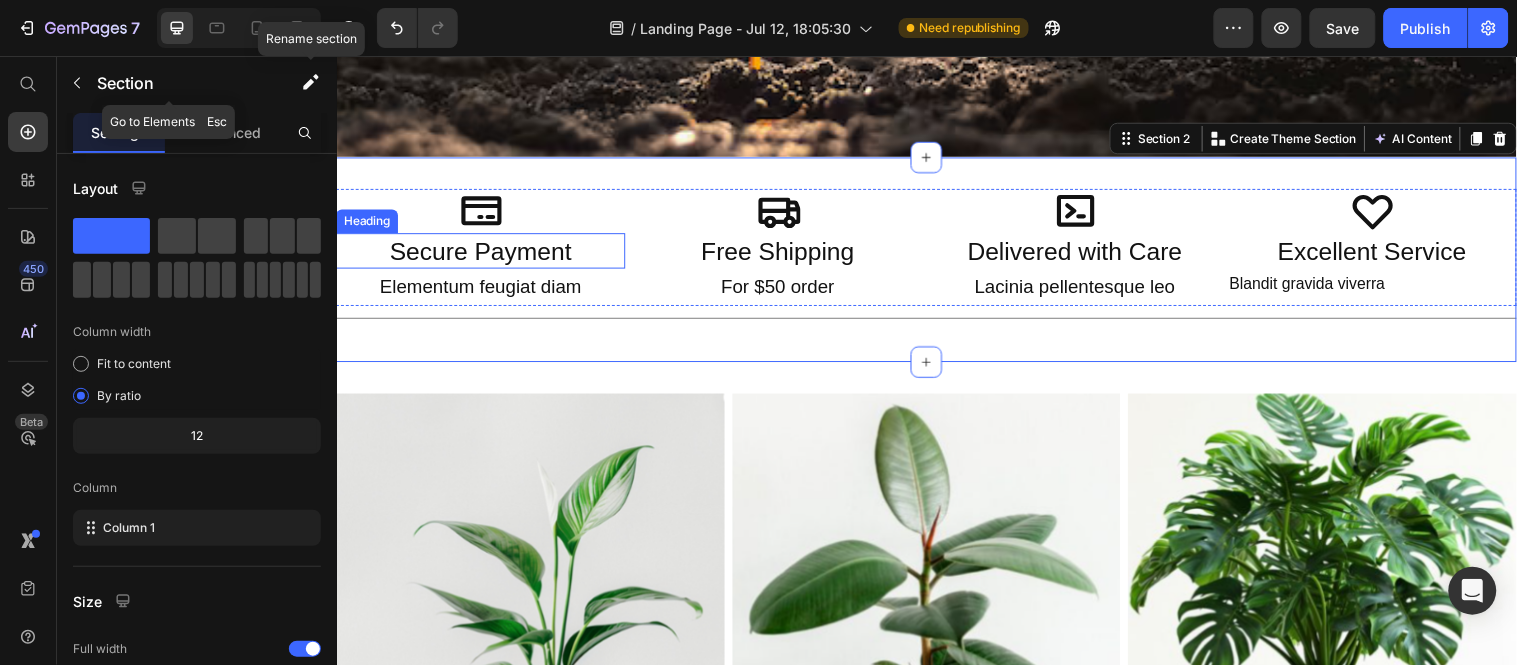 scroll, scrollTop: 628, scrollLeft: 0, axis: vertical 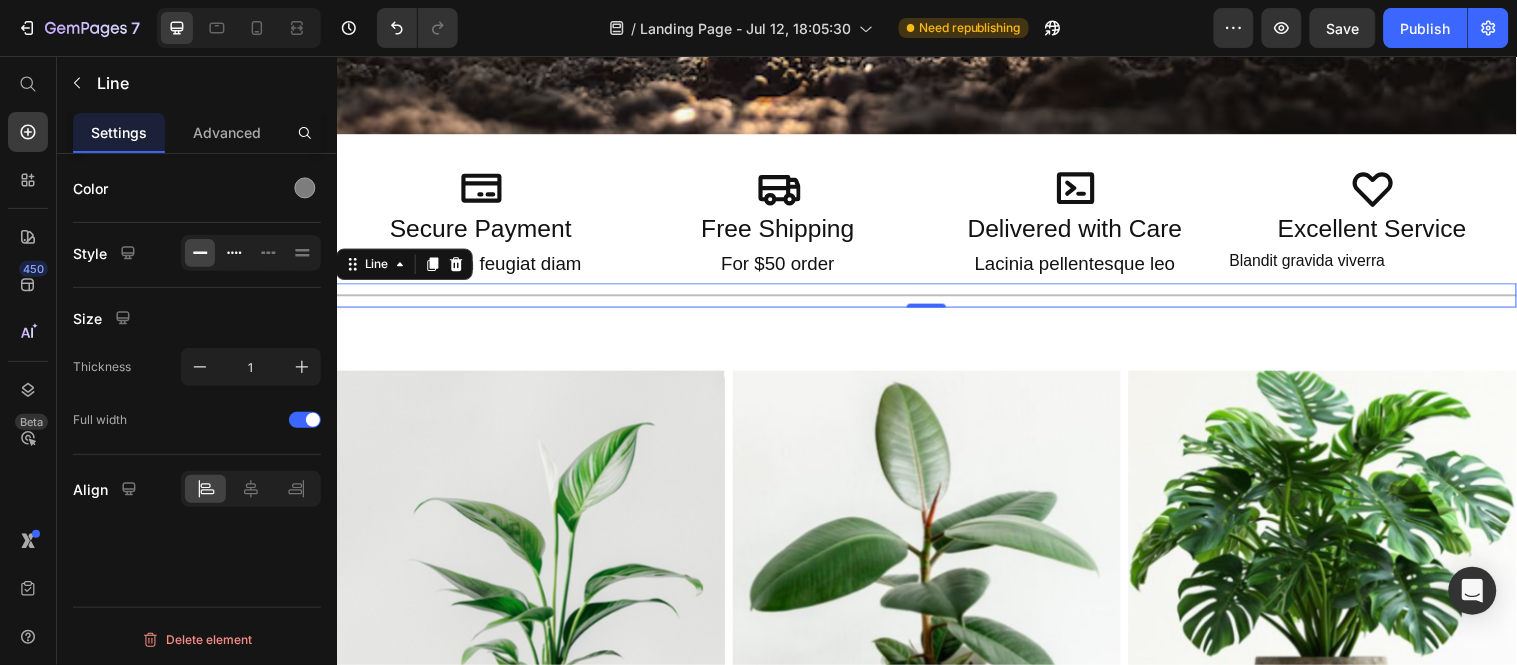 click 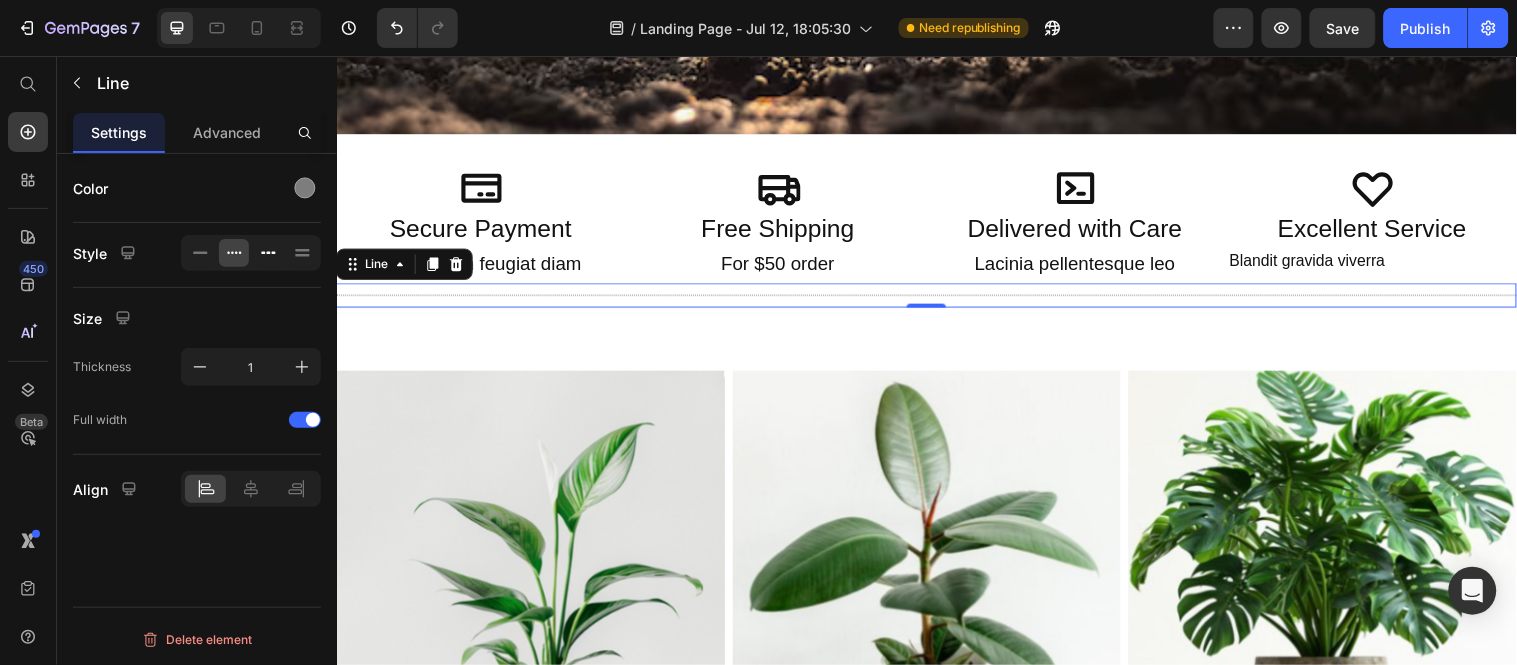 click 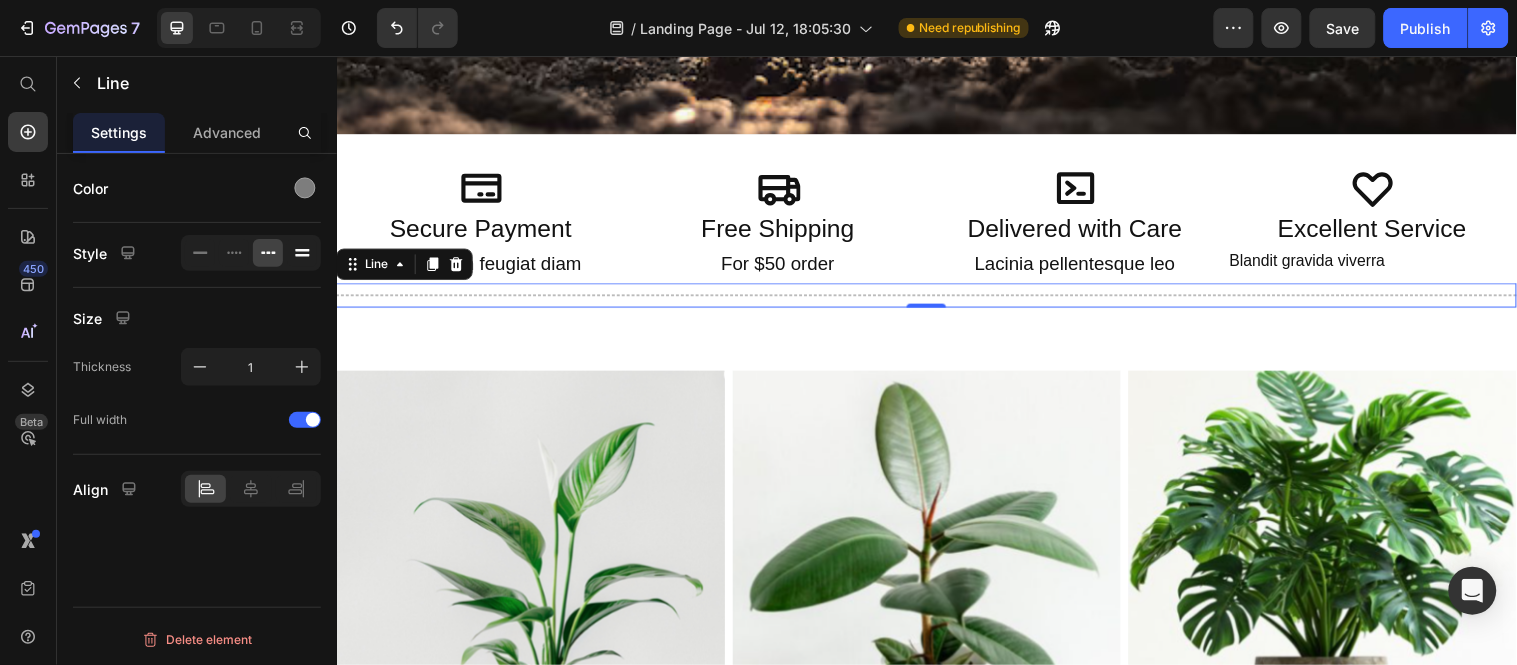 click 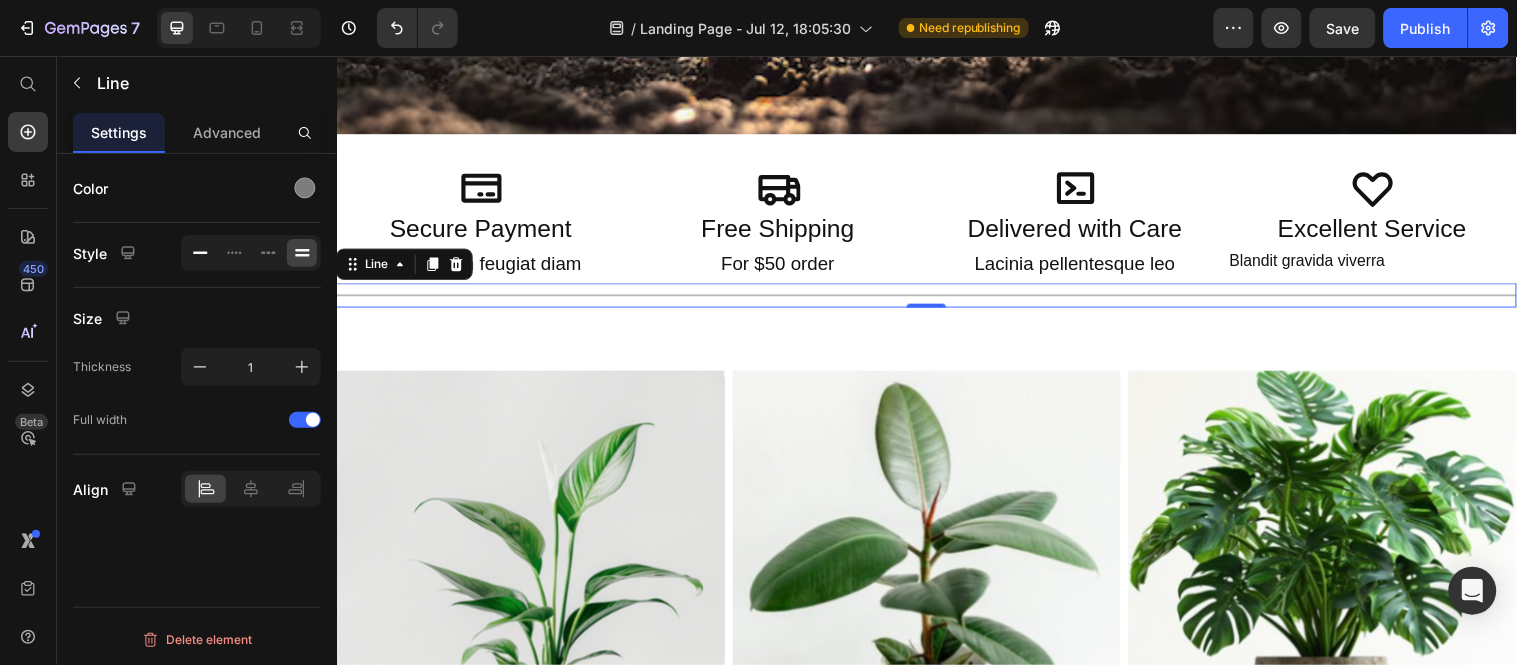 click 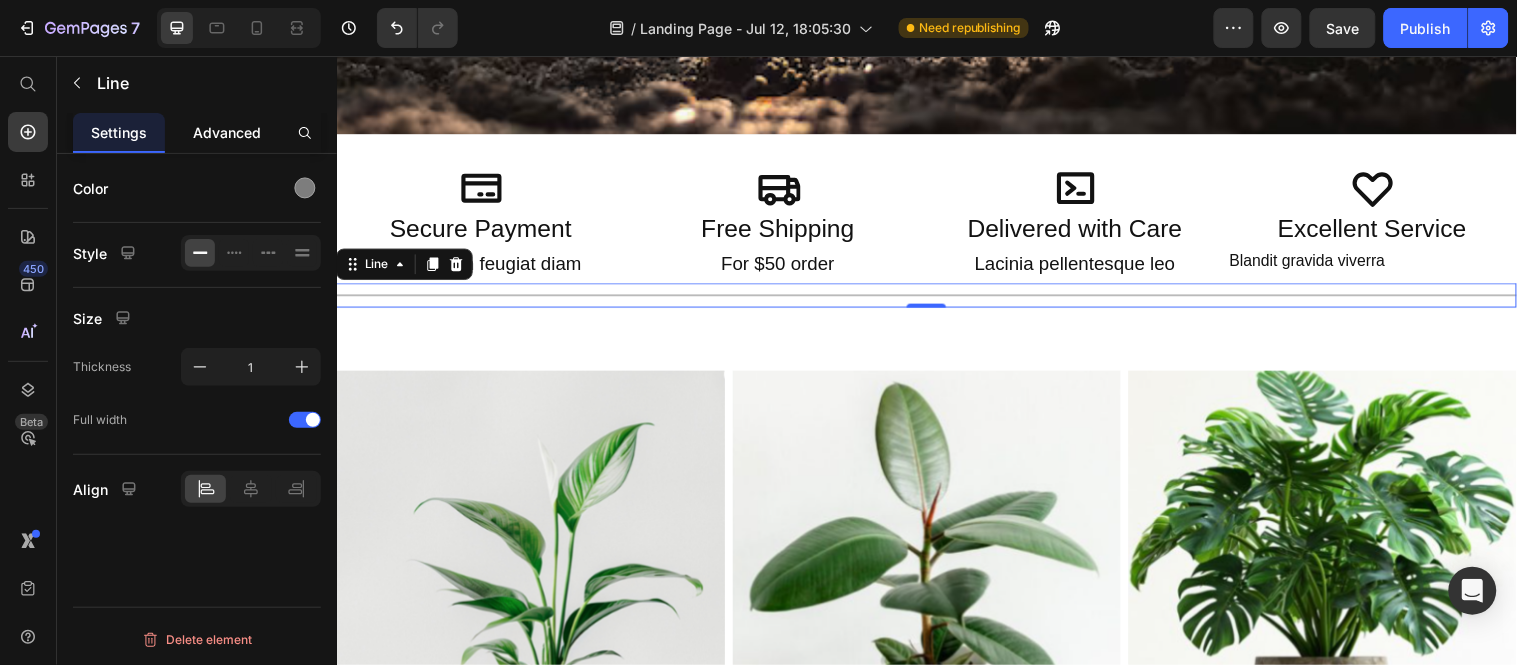 click on "Advanced" at bounding box center (227, 132) 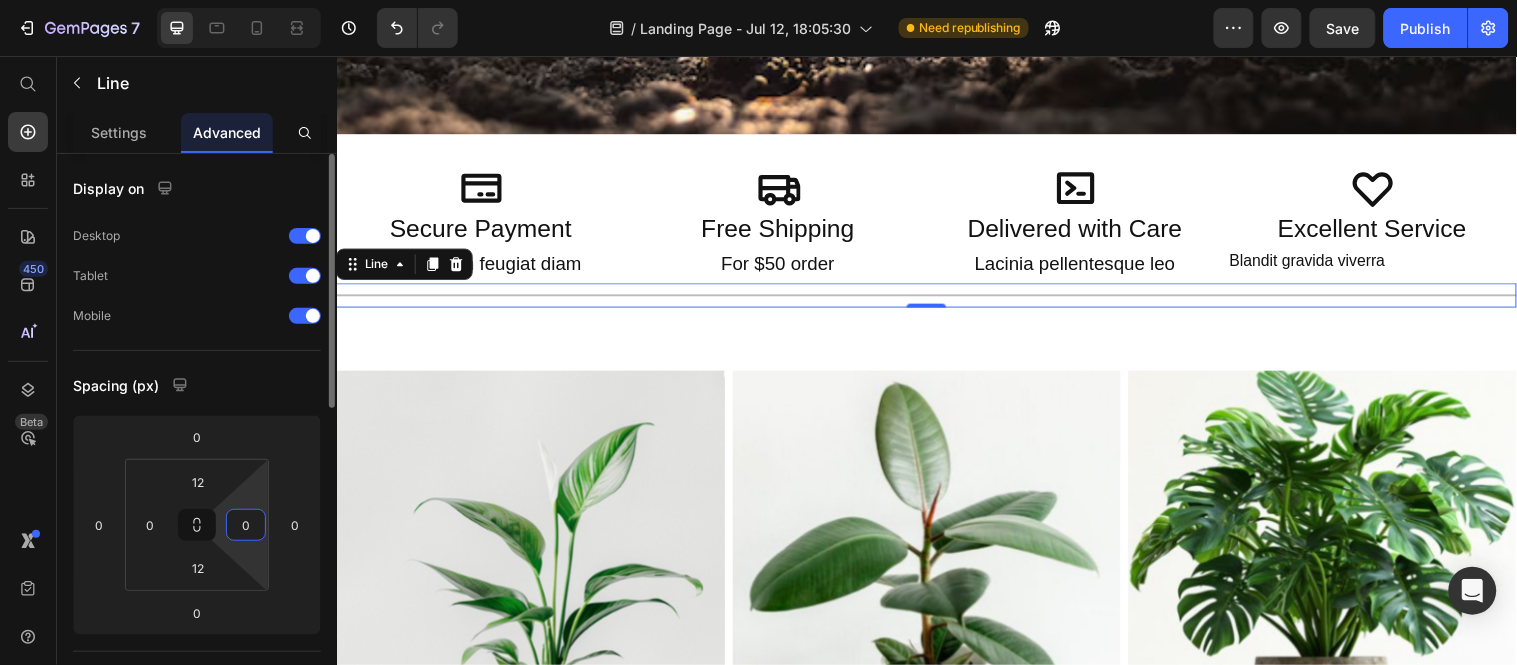 type 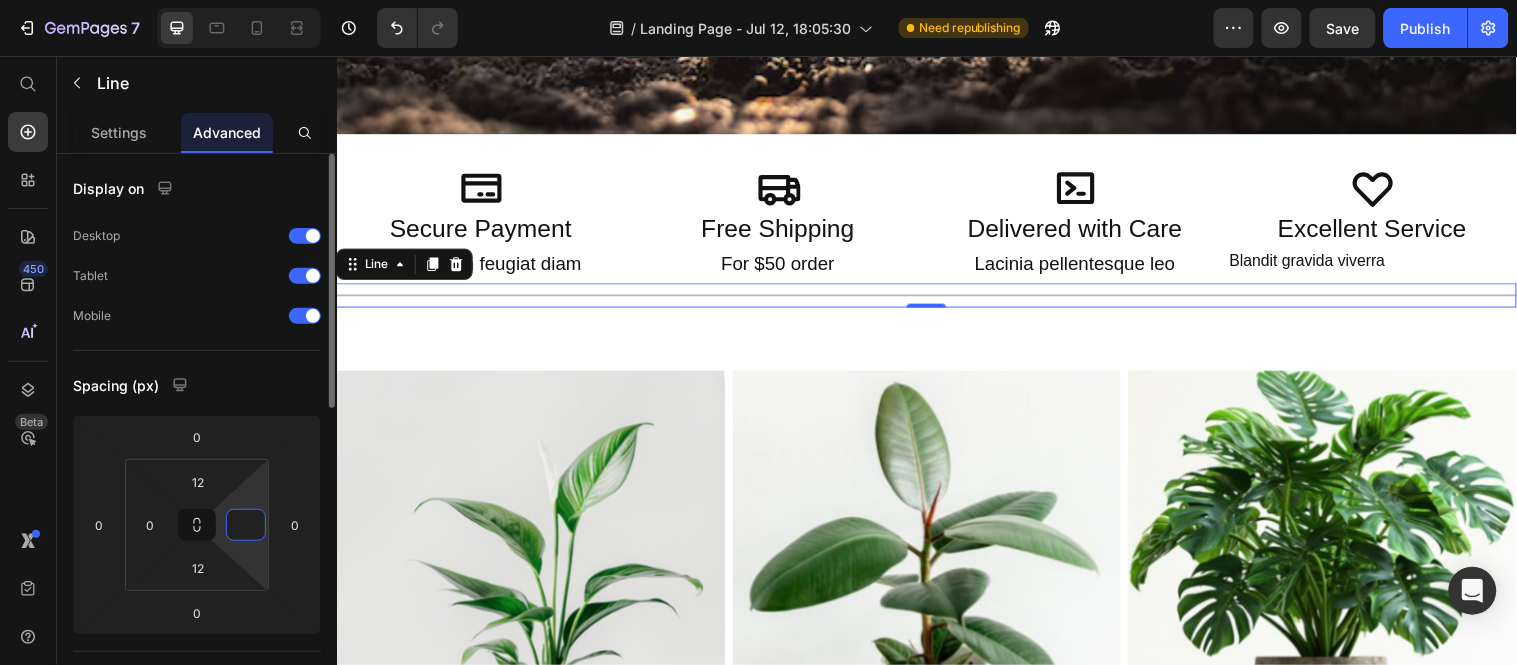 type on "00" 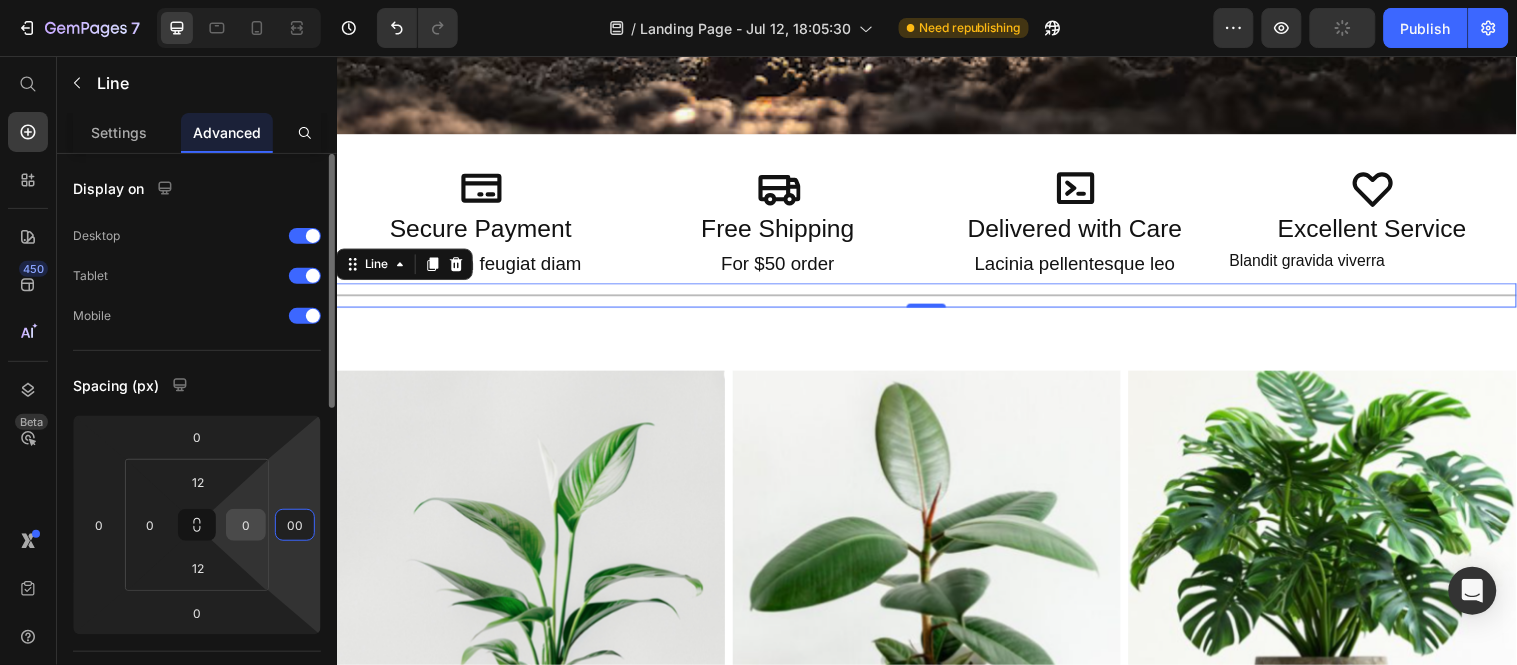 type on "0" 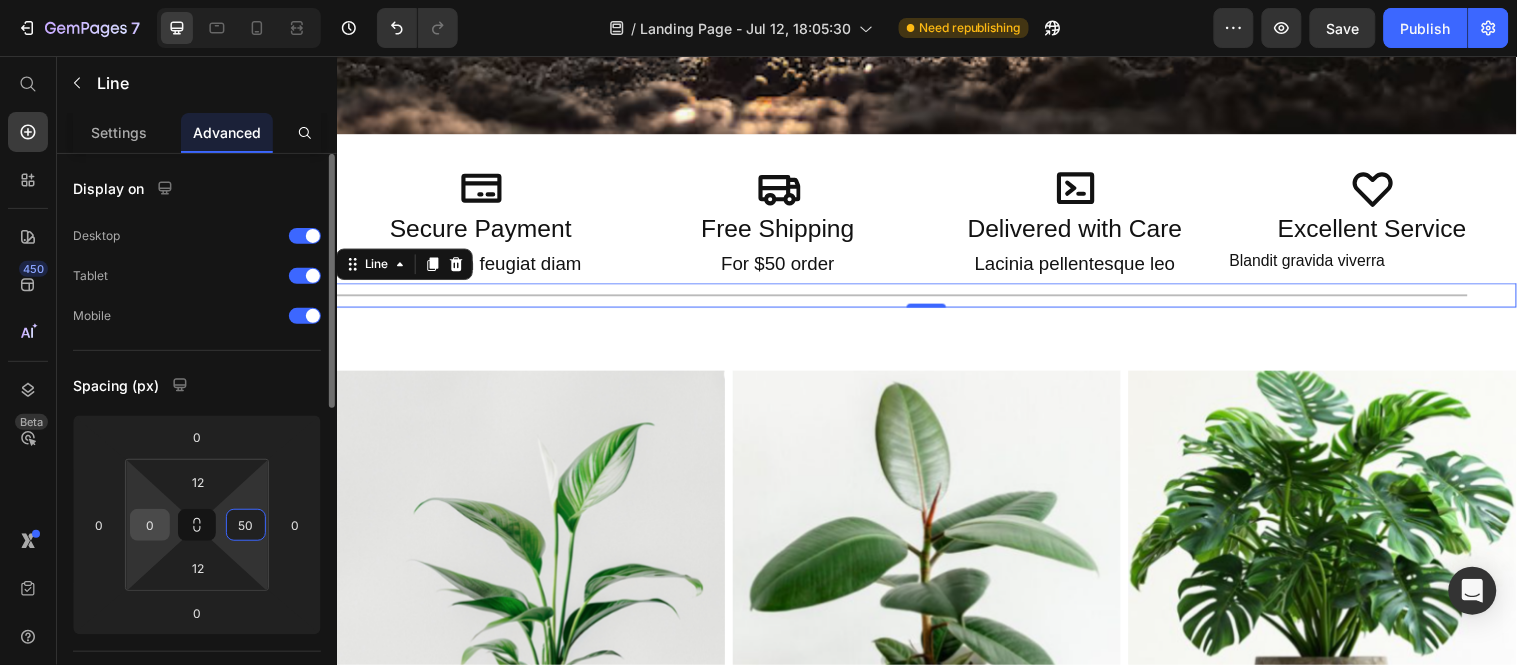 type on "50" 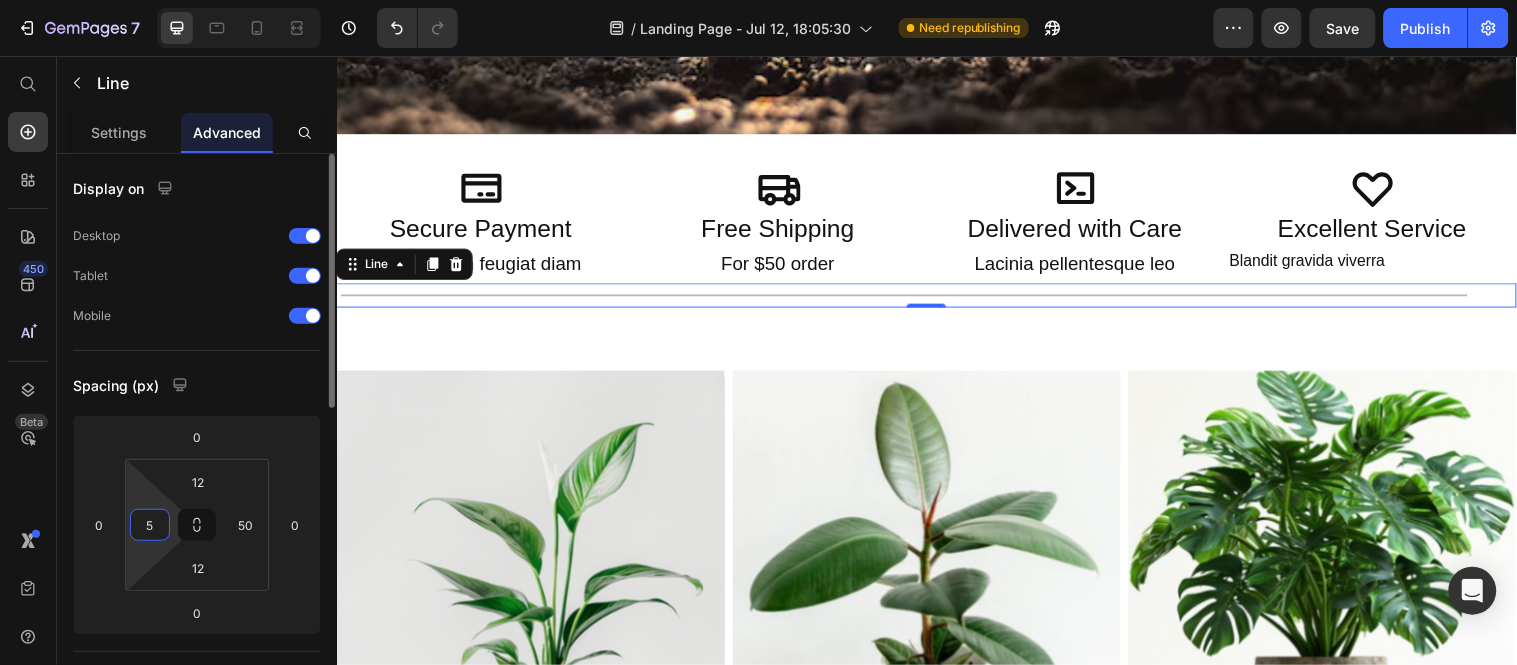 type on "50" 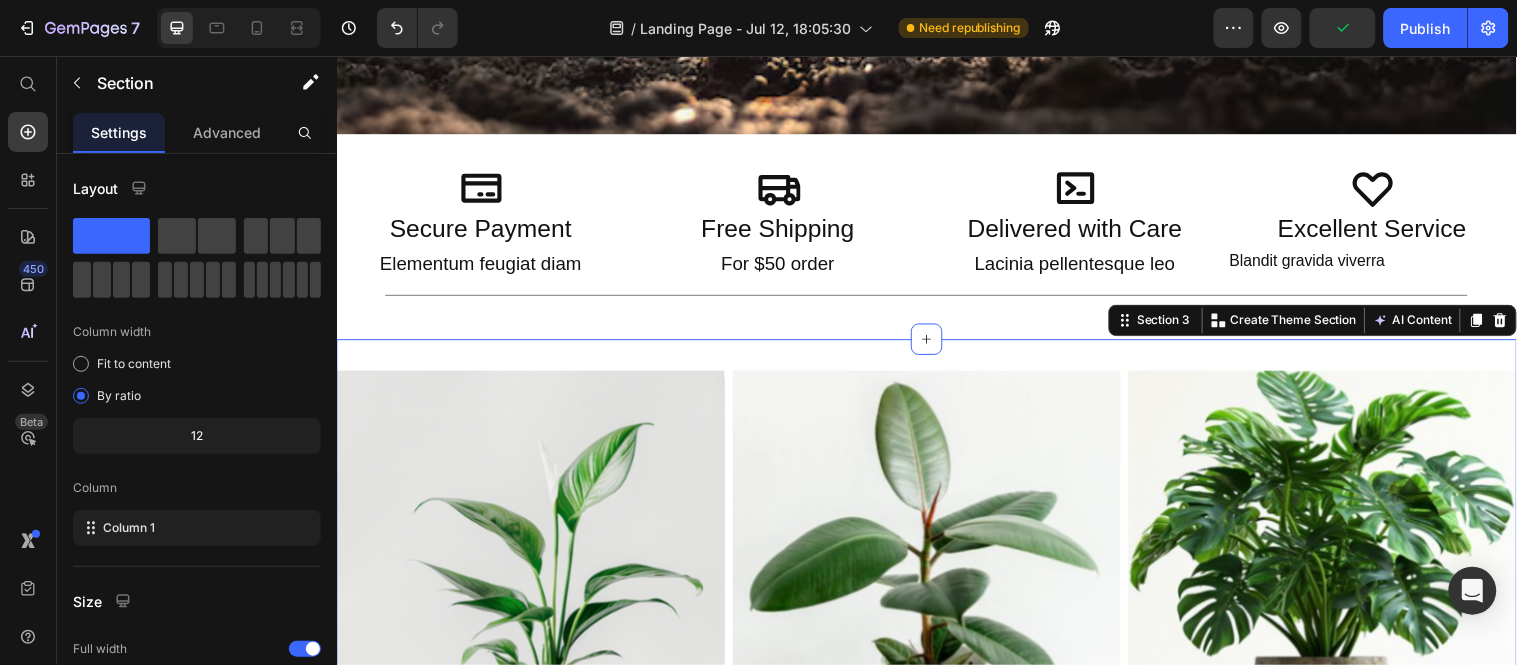 click on "Image Icon Icon Icon Icon Icon Icon List Image Icon Icon Icon Icon Icon Icon List Image Icon Icon Icon Icon Icon Icon List Row Section 3   You can create reusable sections Create Theme Section AI Content Write with GemAI What would you like to describe here? Tone and Voice Persuasive Product Show more Generate" at bounding box center (936, 604) 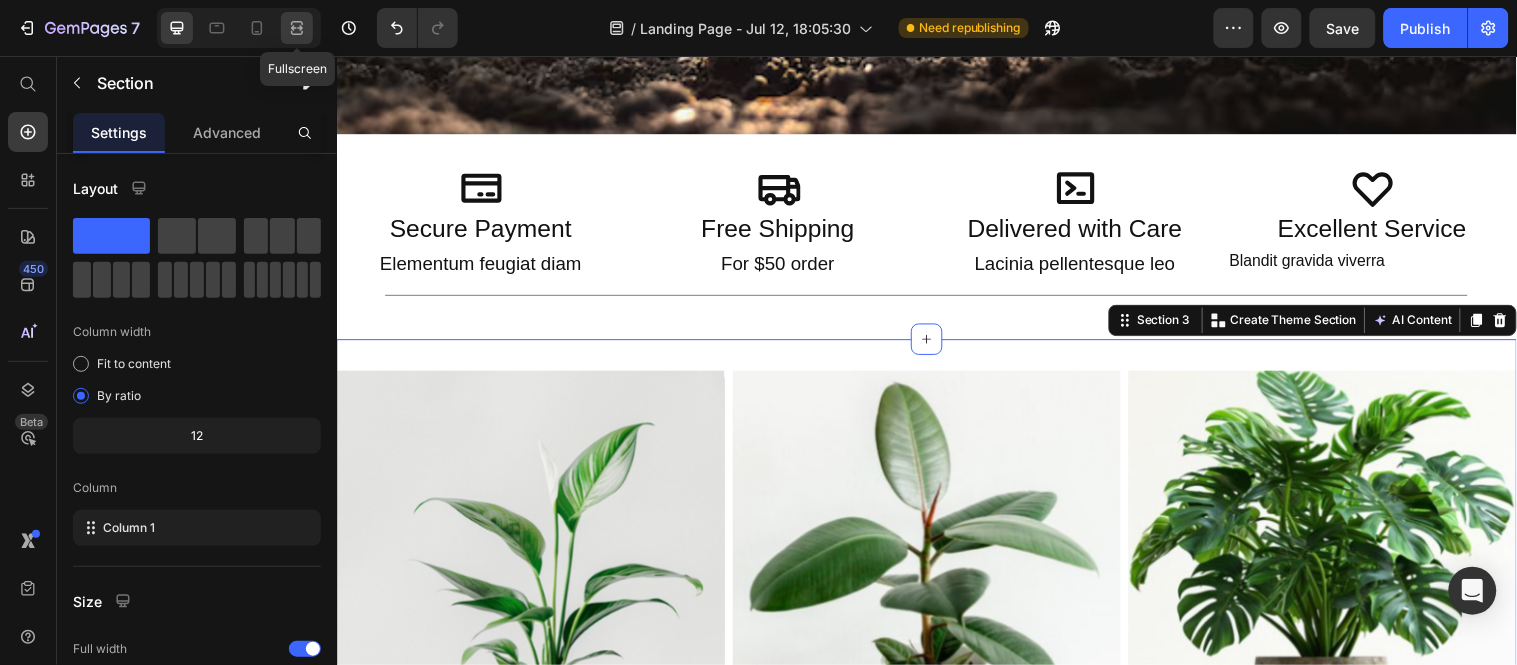 click 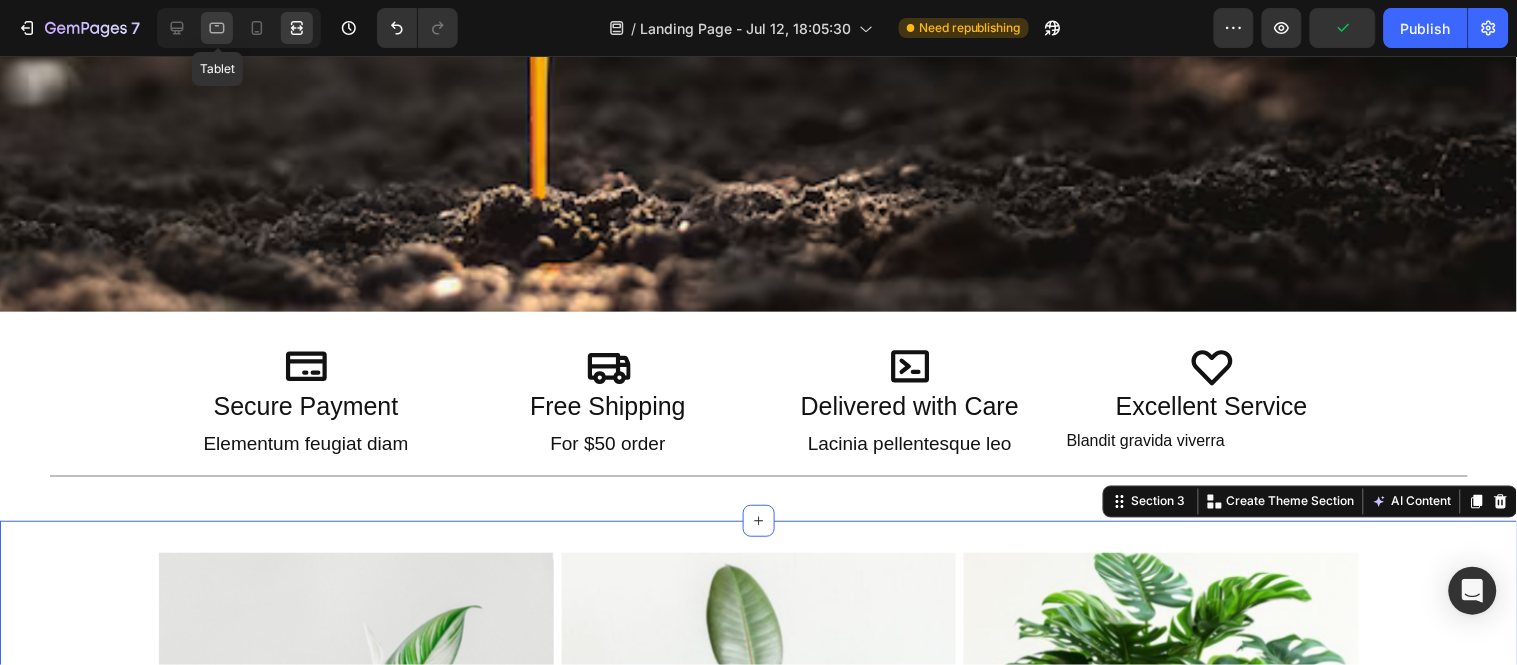 click 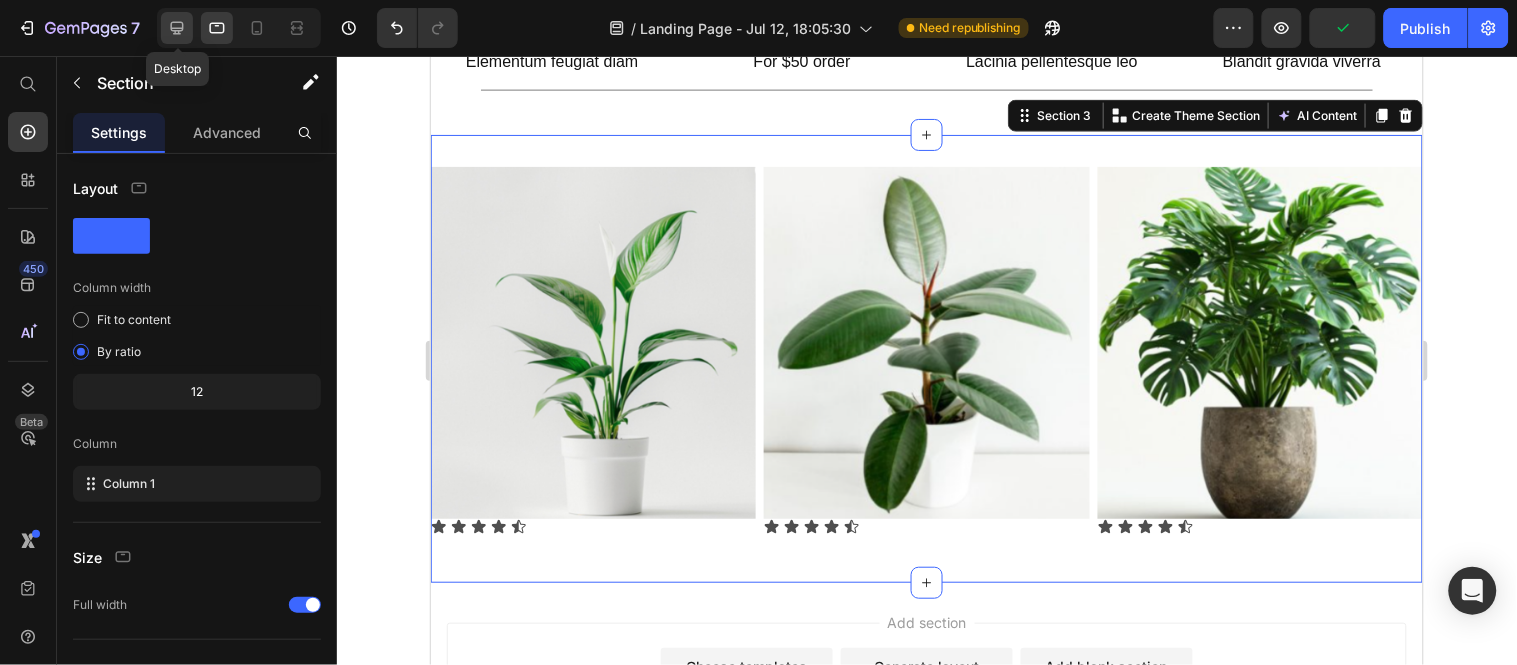 click 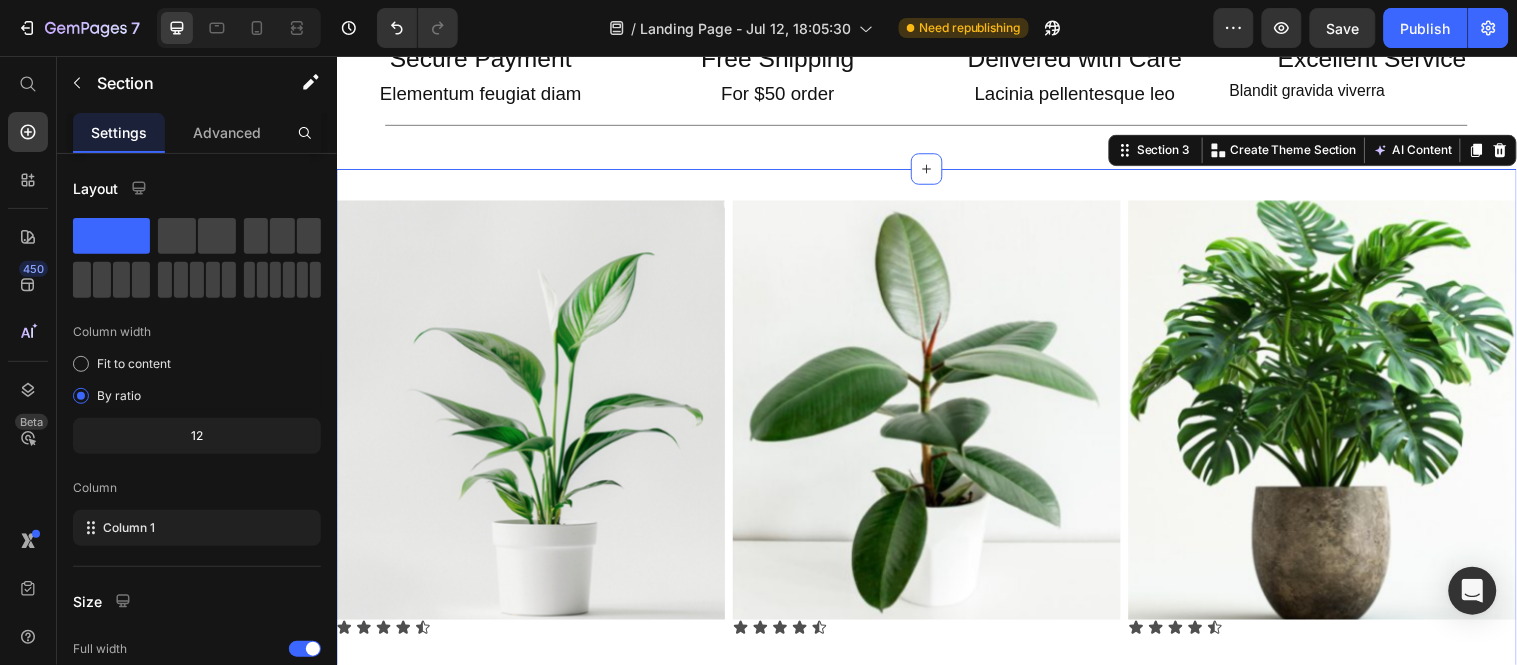 scroll, scrollTop: 781, scrollLeft: 0, axis: vertical 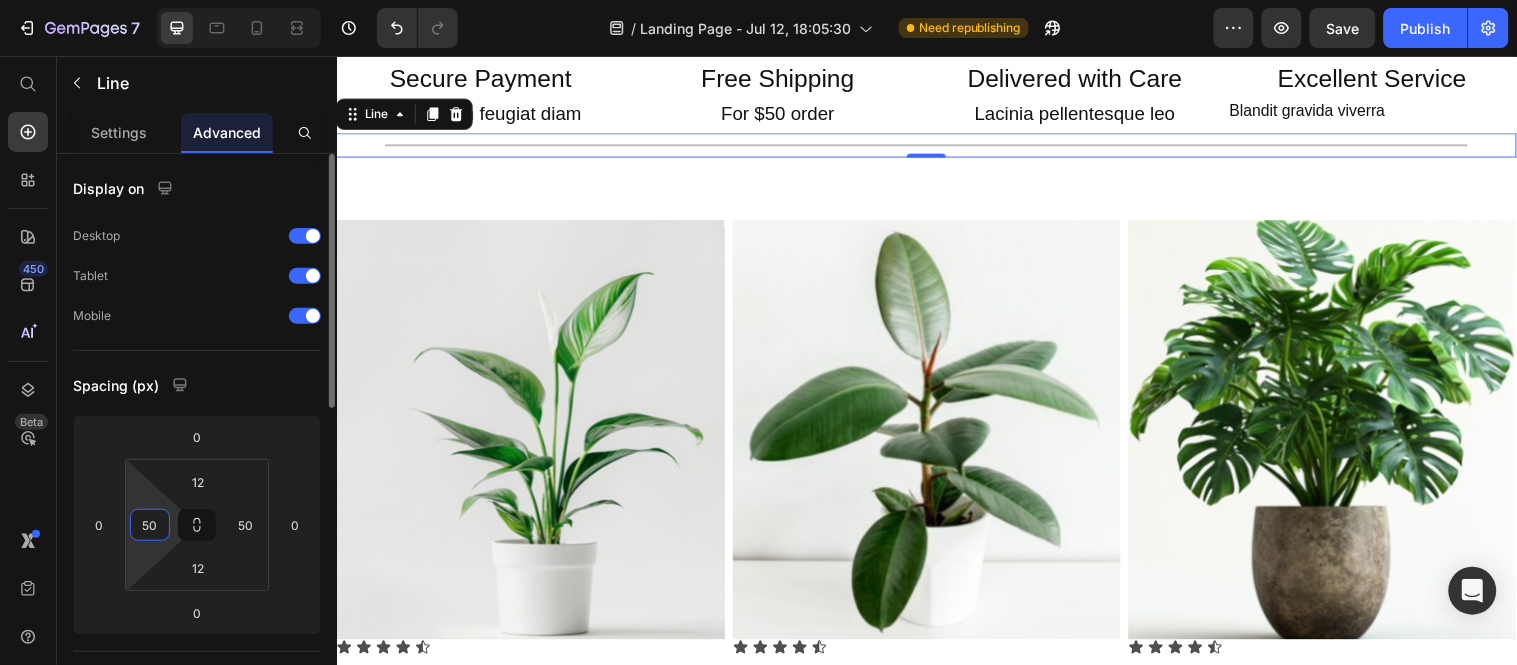 click on "50" at bounding box center (150, 525) 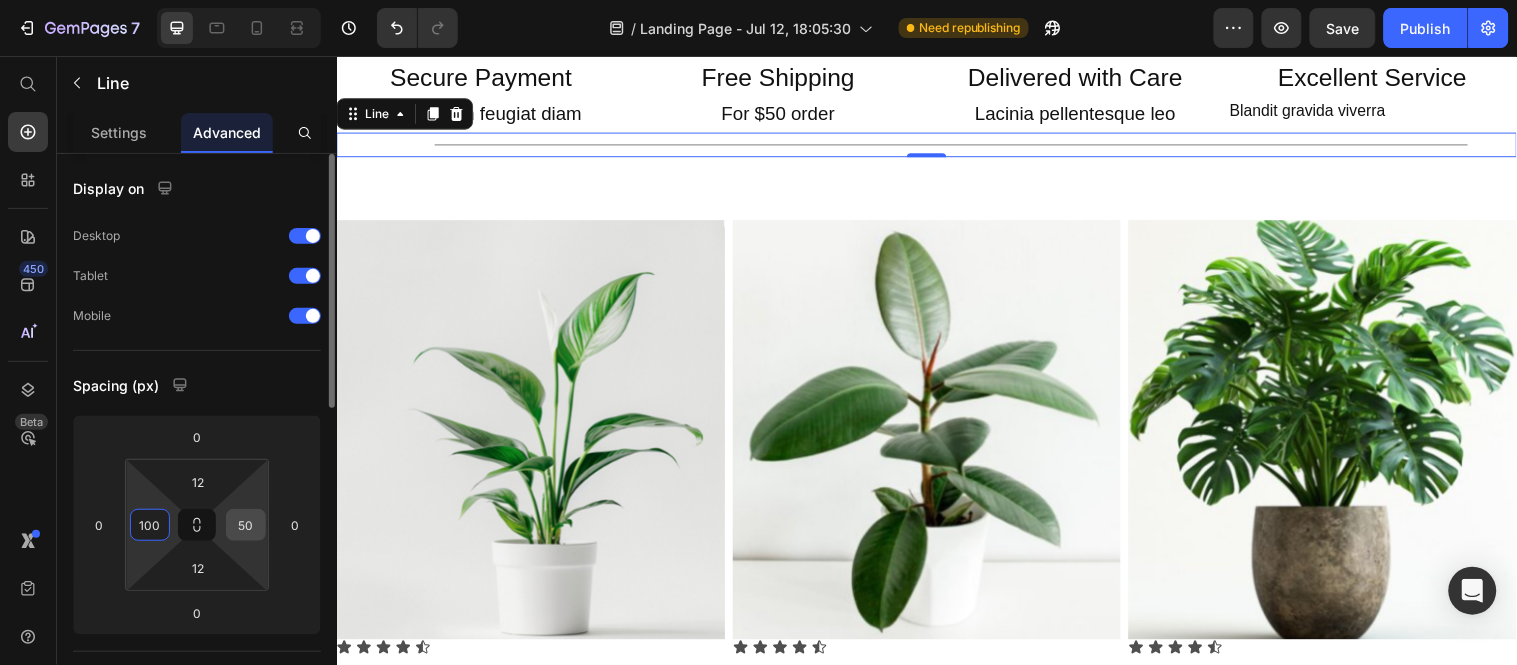 type on "100" 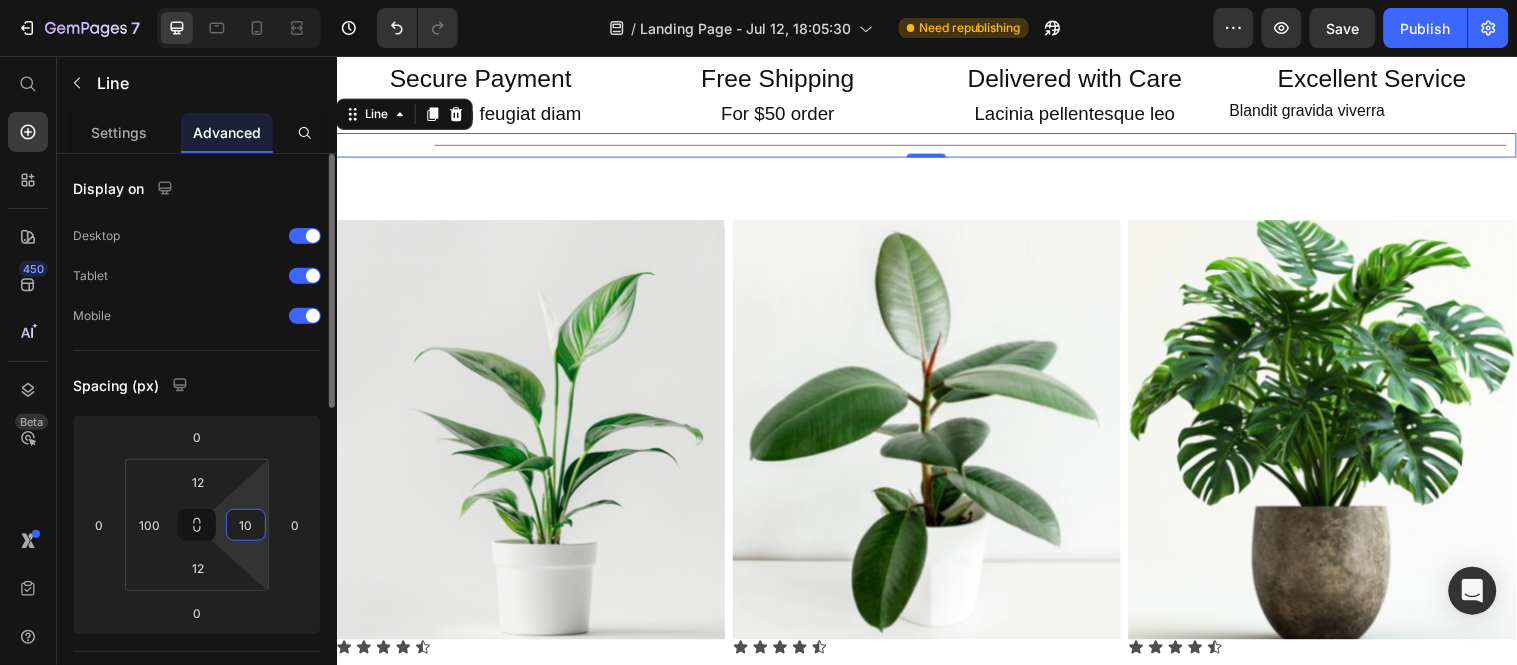 type on "100" 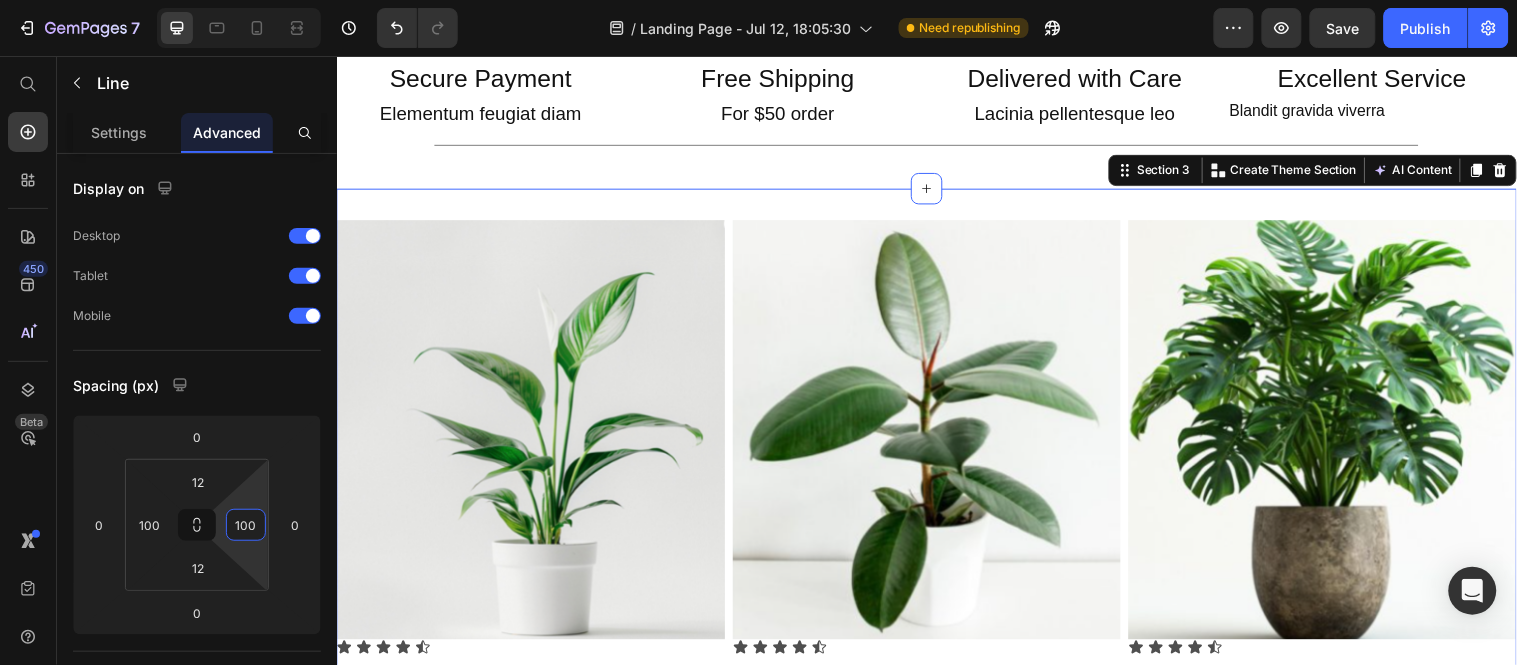 click on "Image Icon Icon Icon Icon Icon Icon List Image Icon Icon Icon Icon Icon Icon List Image Icon Icon Icon Icon Icon Icon List Row Section 3   You can create reusable sections Create Theme Section AI Content Write with GemAI What would you like to describe here? Tone and Voice Persuasive Product Show more Generate" at bounding box center [936, 451] 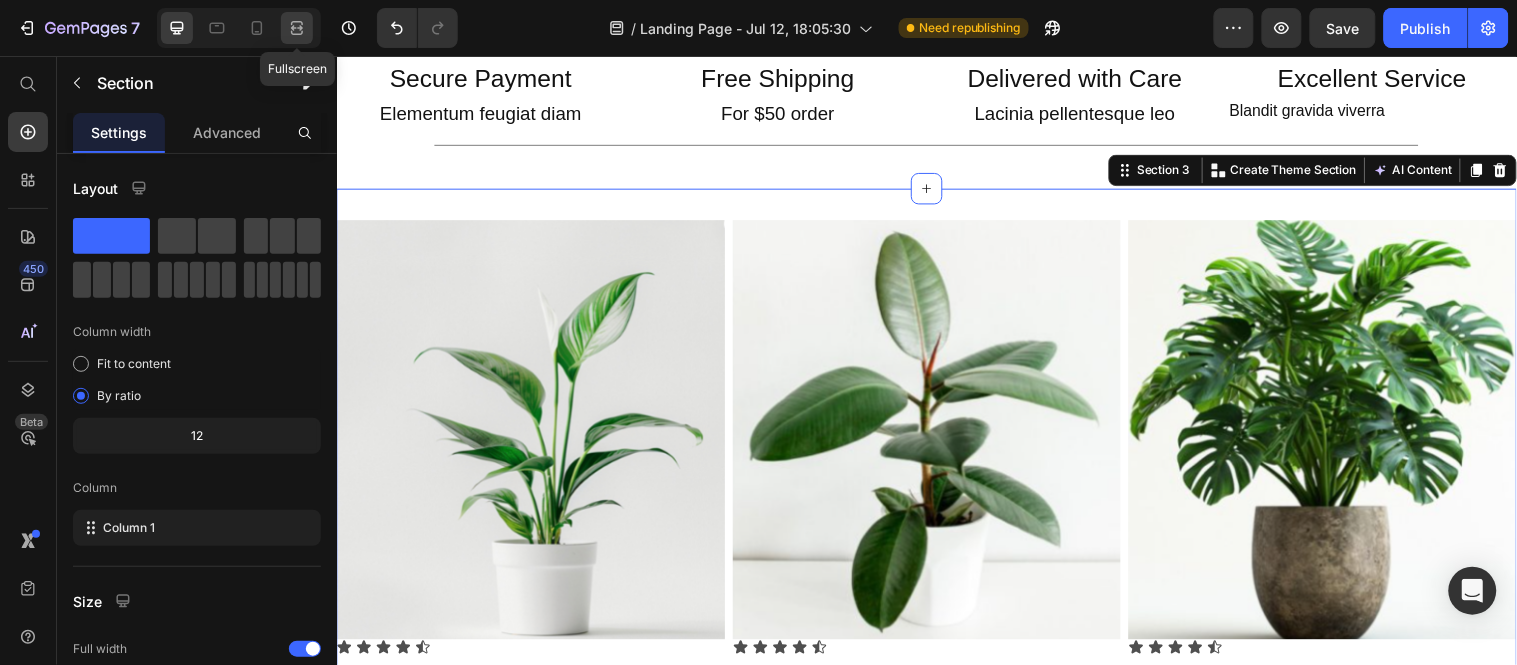 click 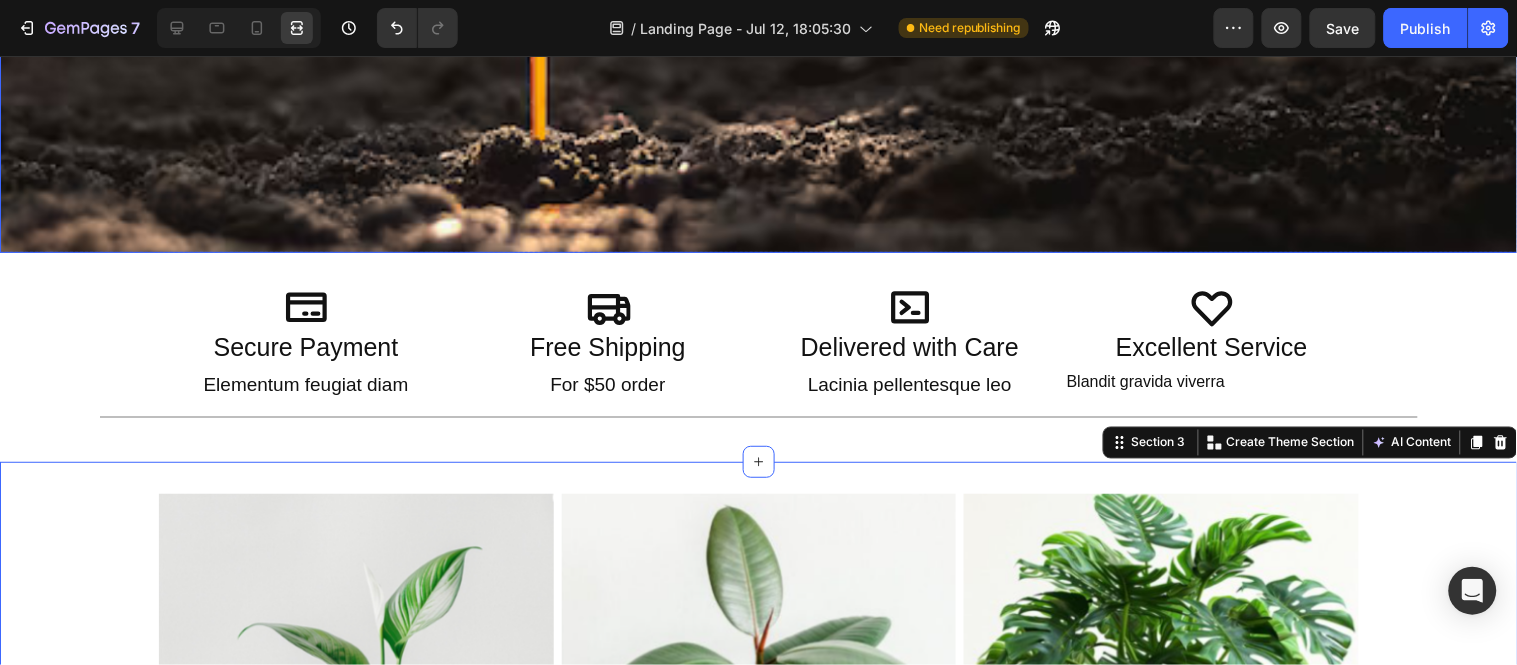 scroll, scrollTop: 695, scrollLeft: 0, axis: vertical 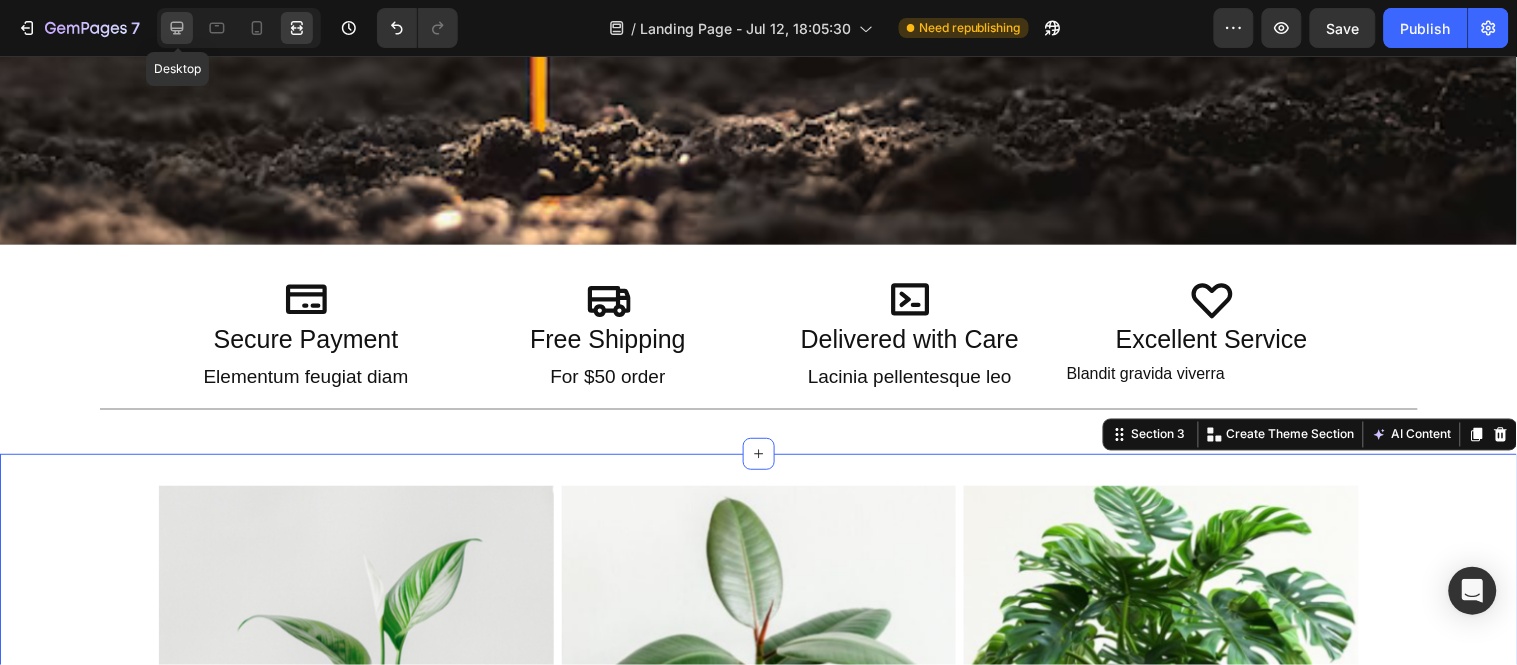 click 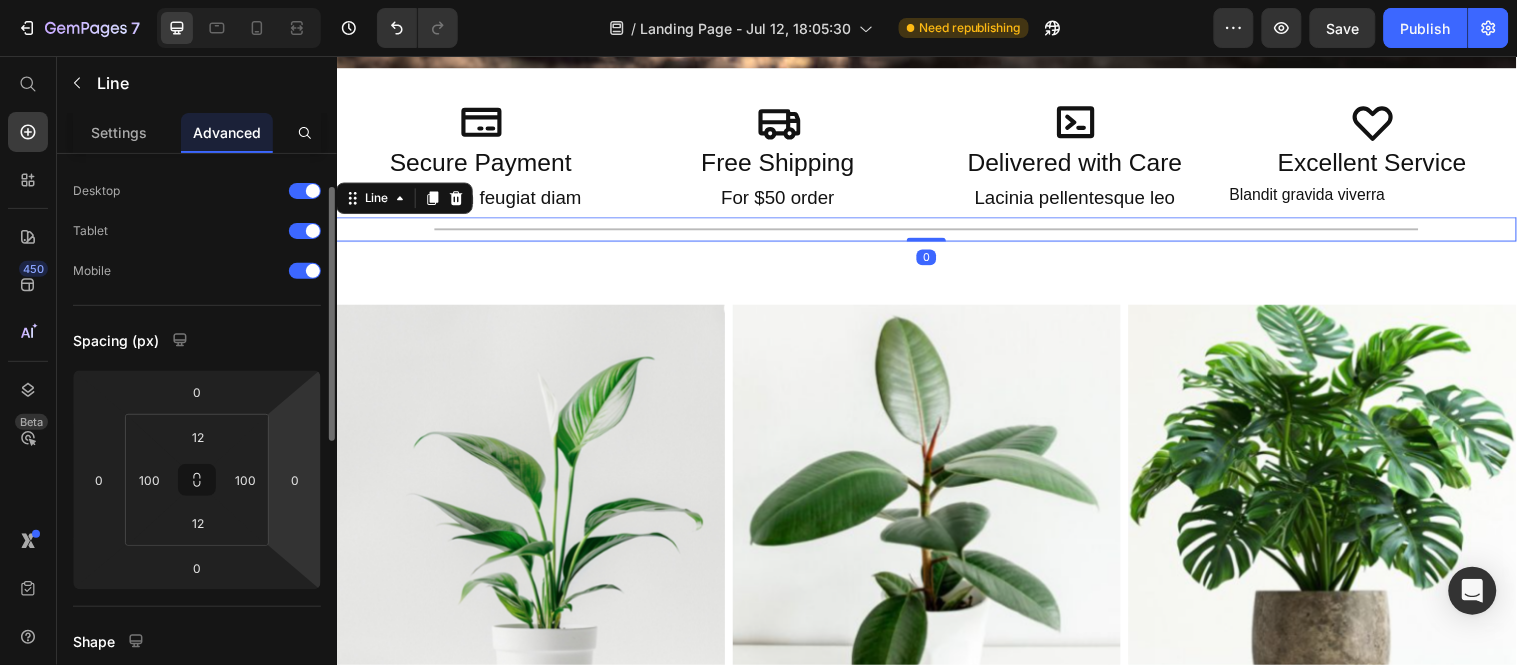 scroll, scrollTop: 55, scrollLeft: 0, axis: vertical 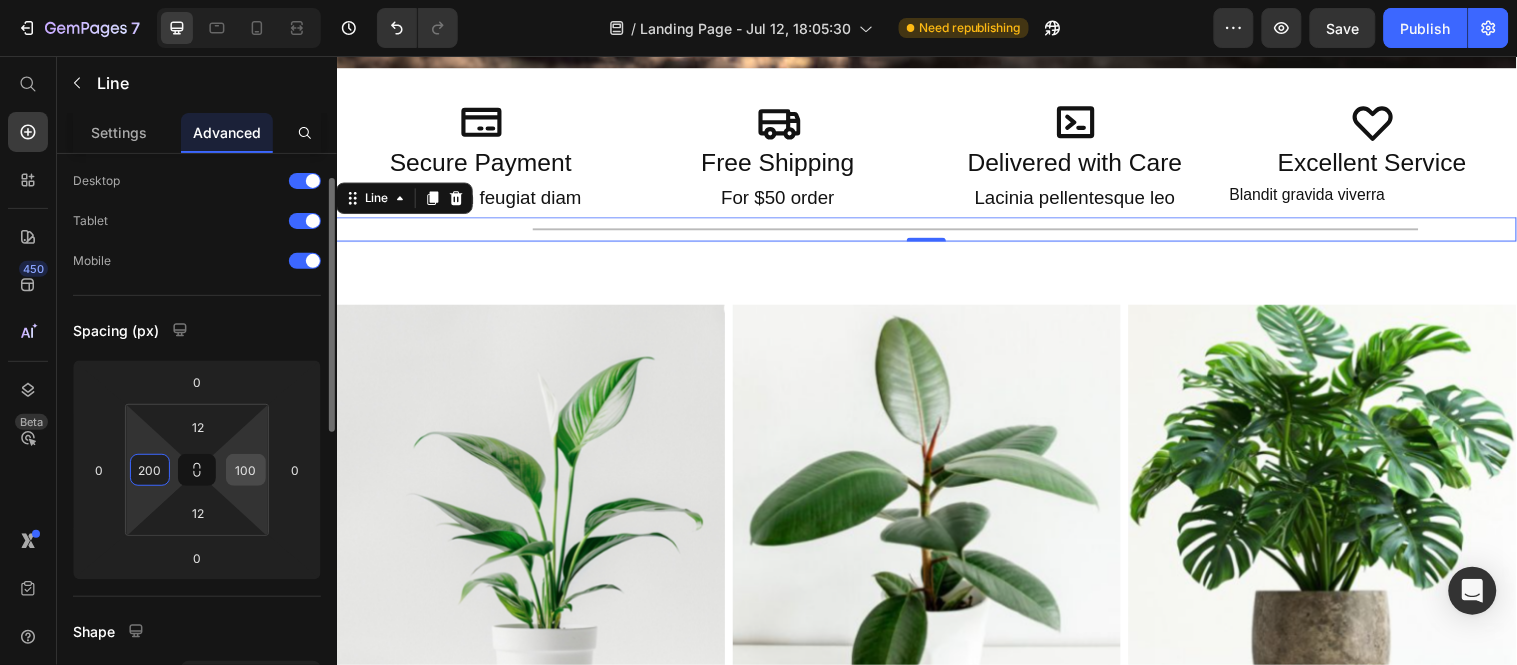 type on "200" 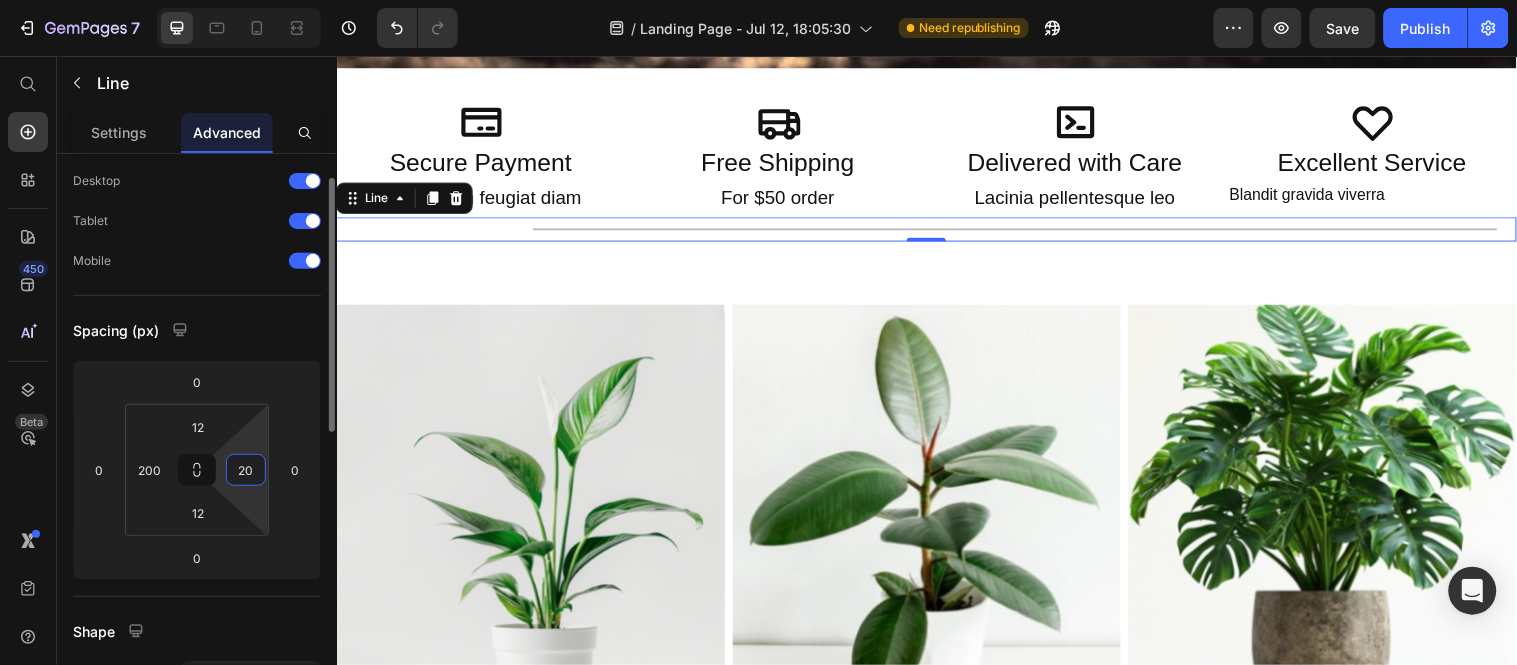 type on "200" 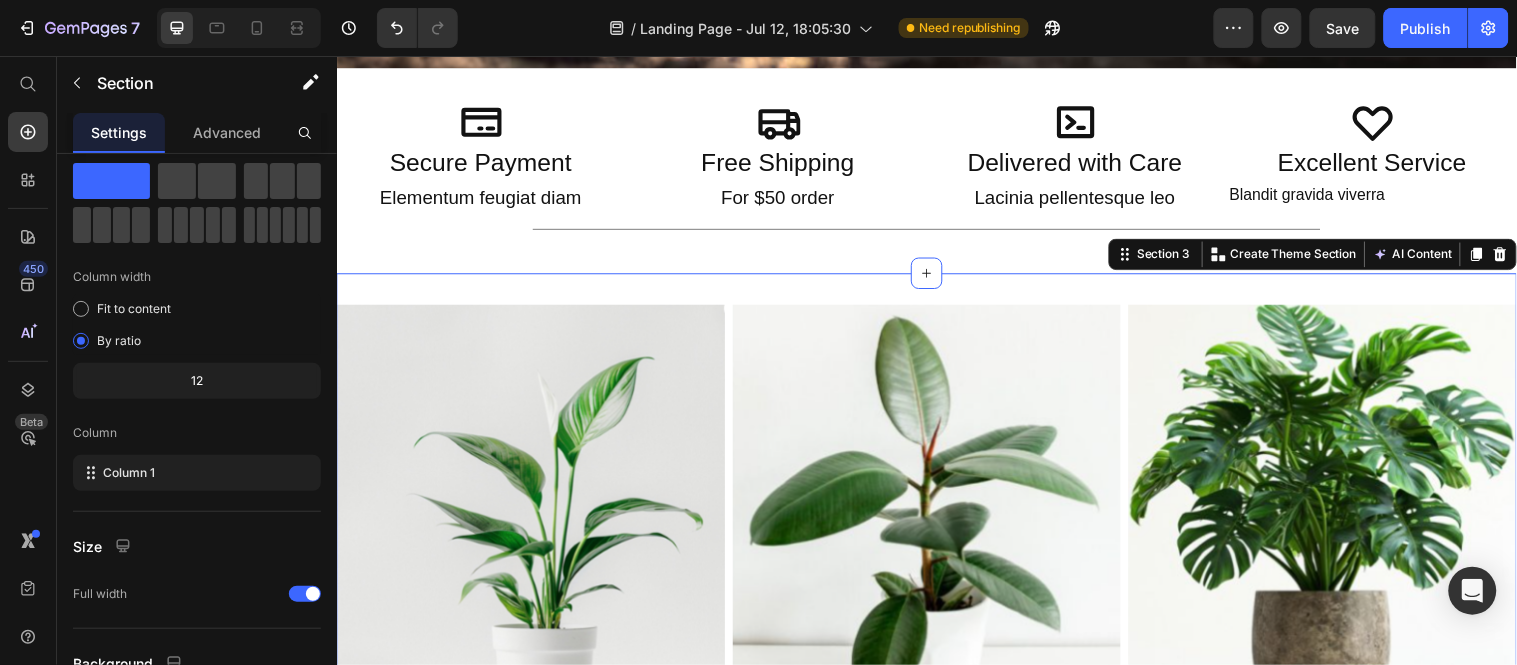 click on "Image Icon Icon Icon Icon Icon Icon List Image Icon Icon Icon Icon Icon Icon List Image Icon Icon Icon Icon Icon Icon List Row Section 3   You can create reusable sections Create Theme Section AI Content Write with GemAI What would you like to describe here? Tone and Voice Persuasive Product Show more Generate" at bounding box center (936, 537) 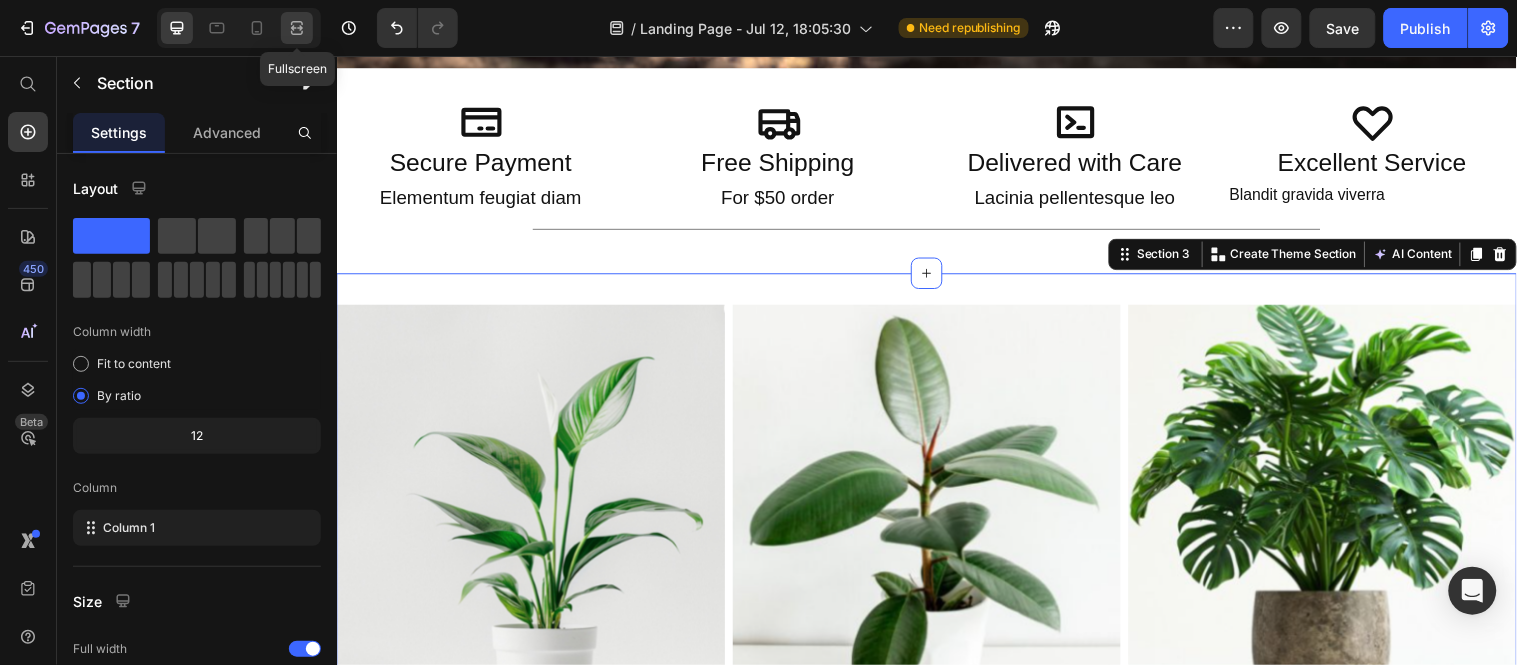 click 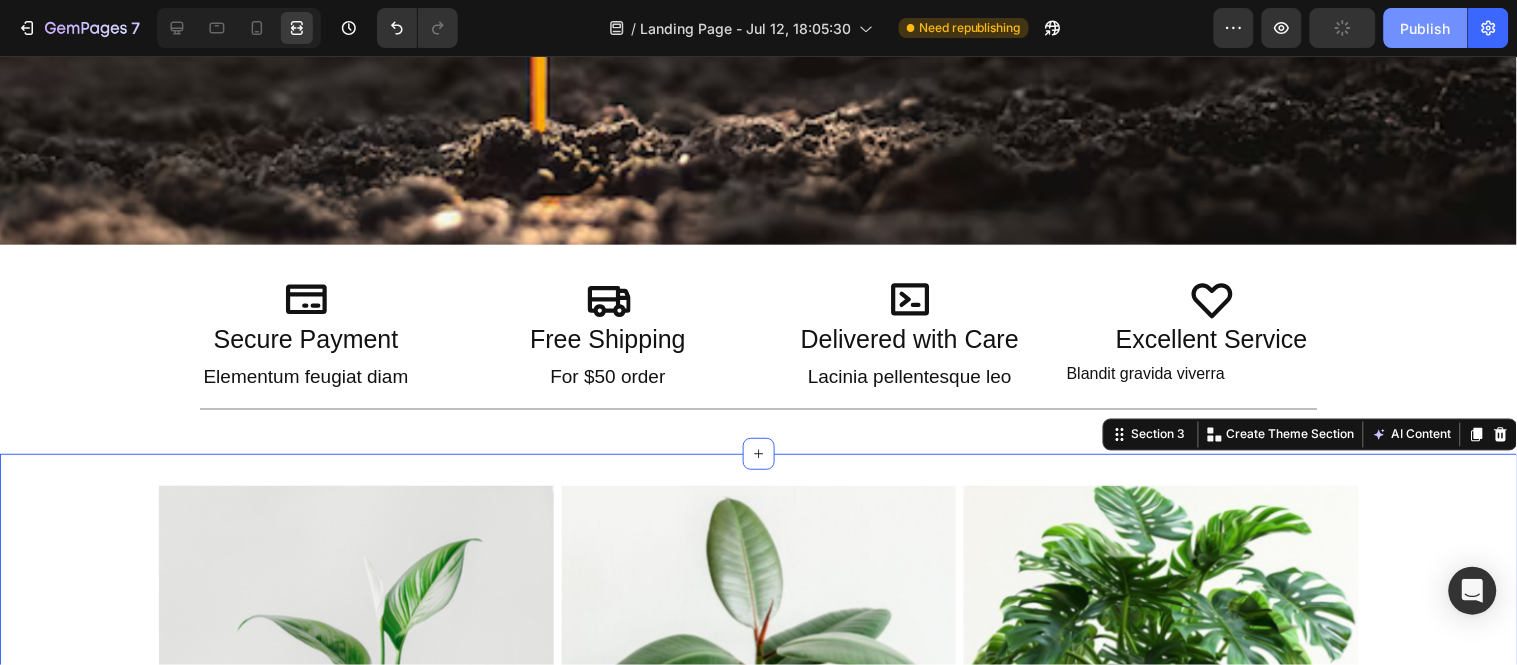 click on "Publish" at bounding box center [1426, 28] 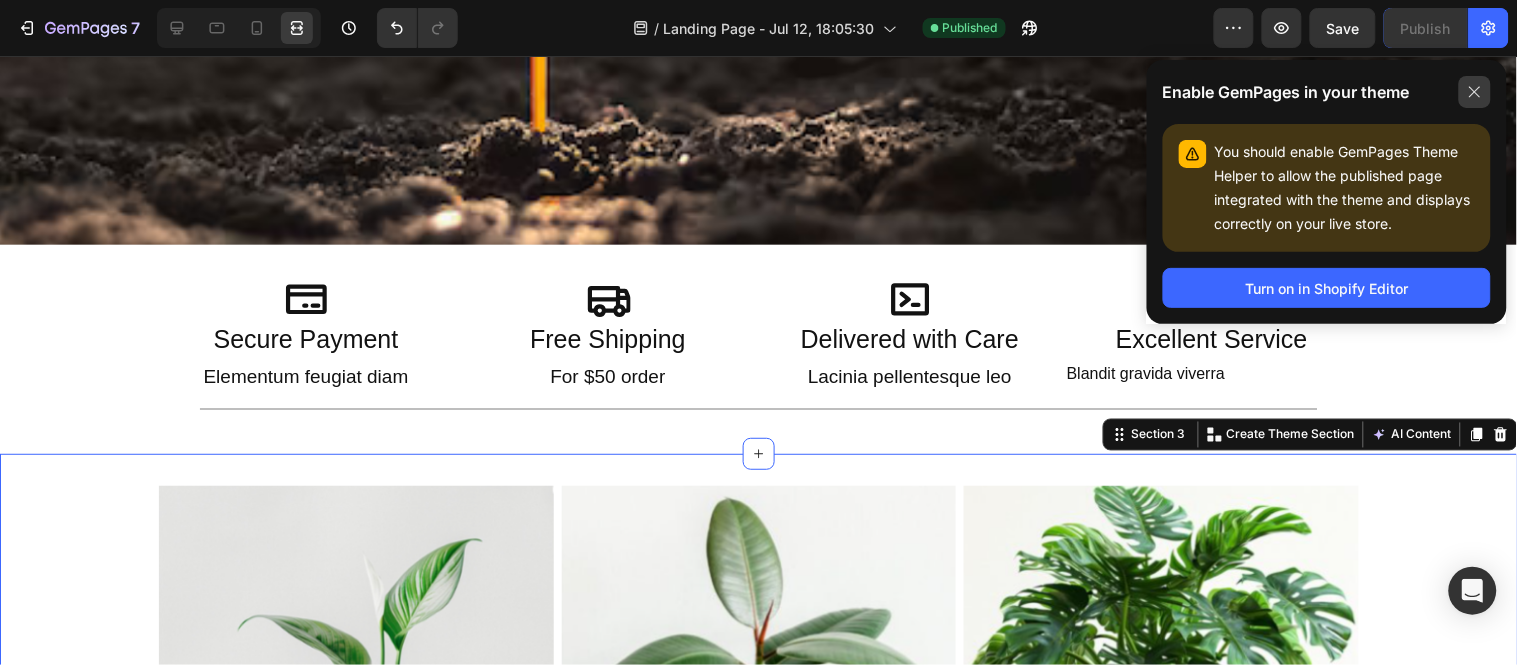 click 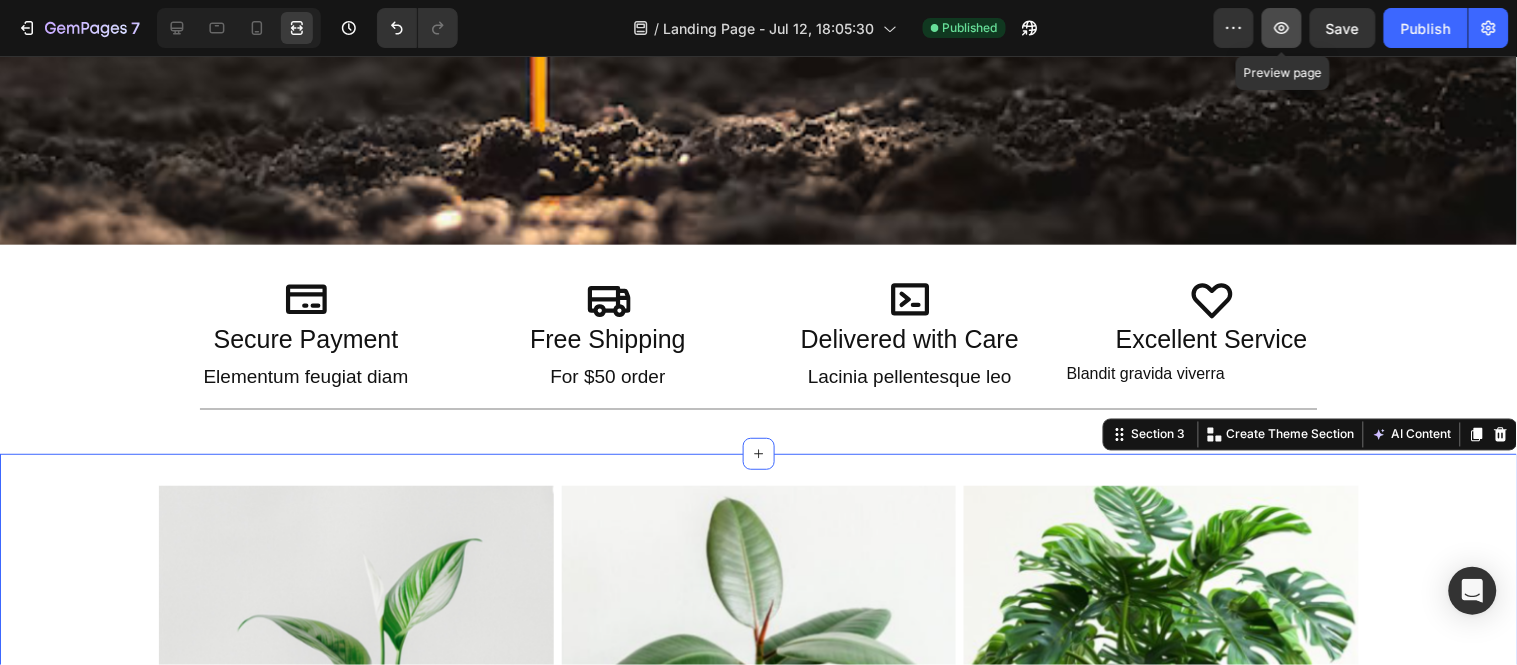 click 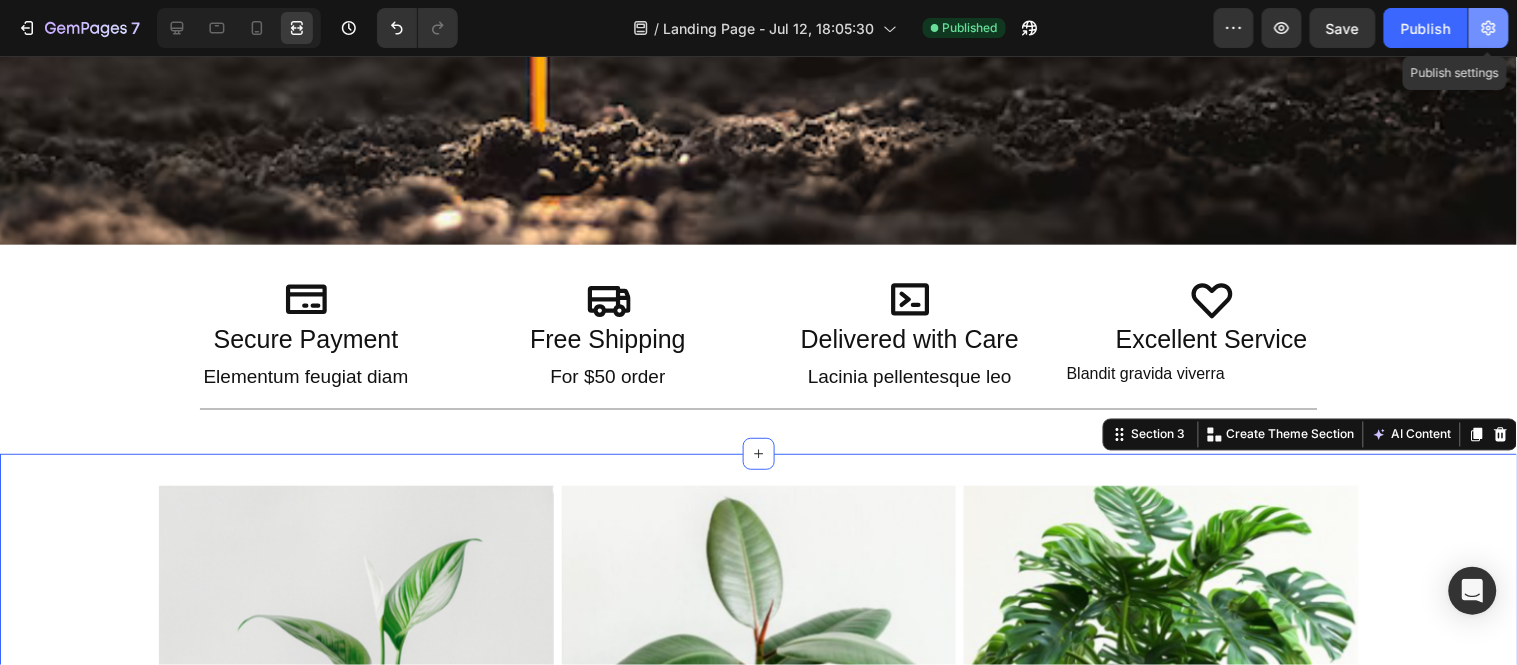 click 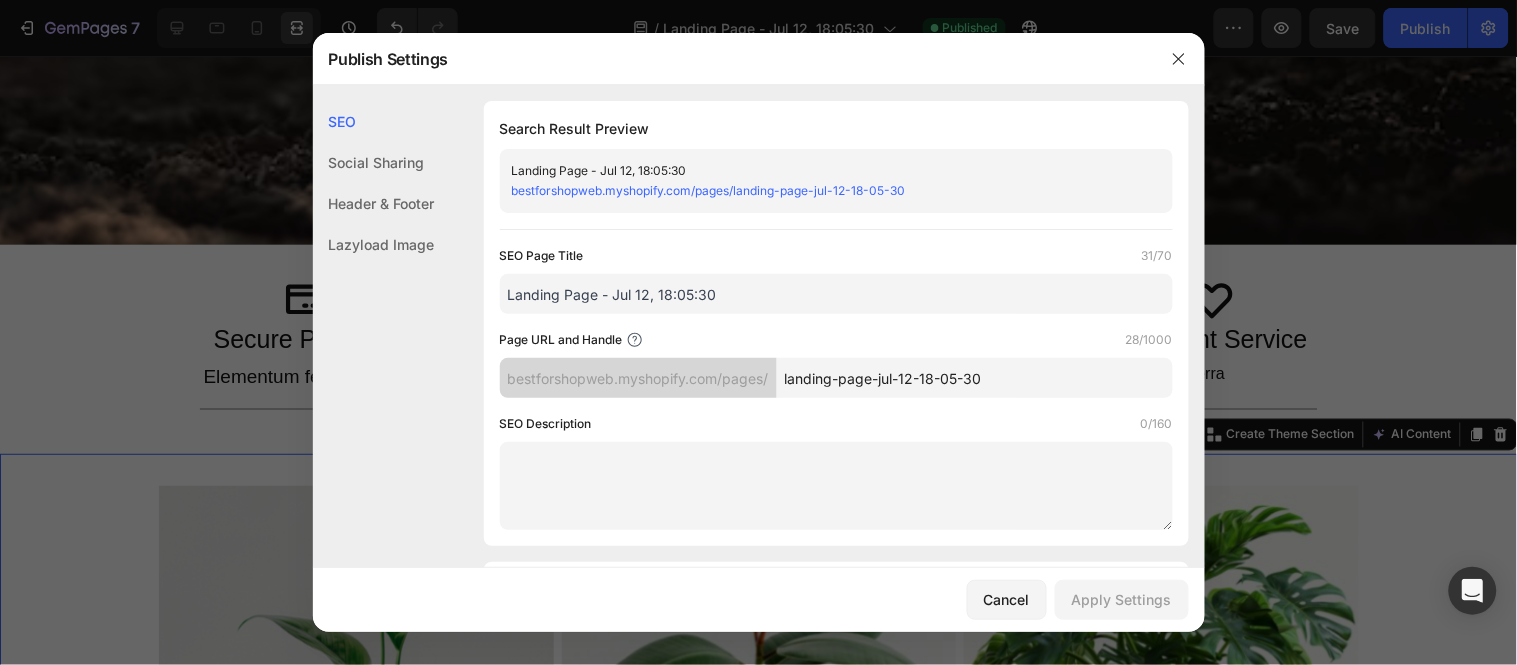 drag, startPoint x: 781, startPoint y: 305, endPoint x: 455, endPoint y: 306, distance: 326.00153 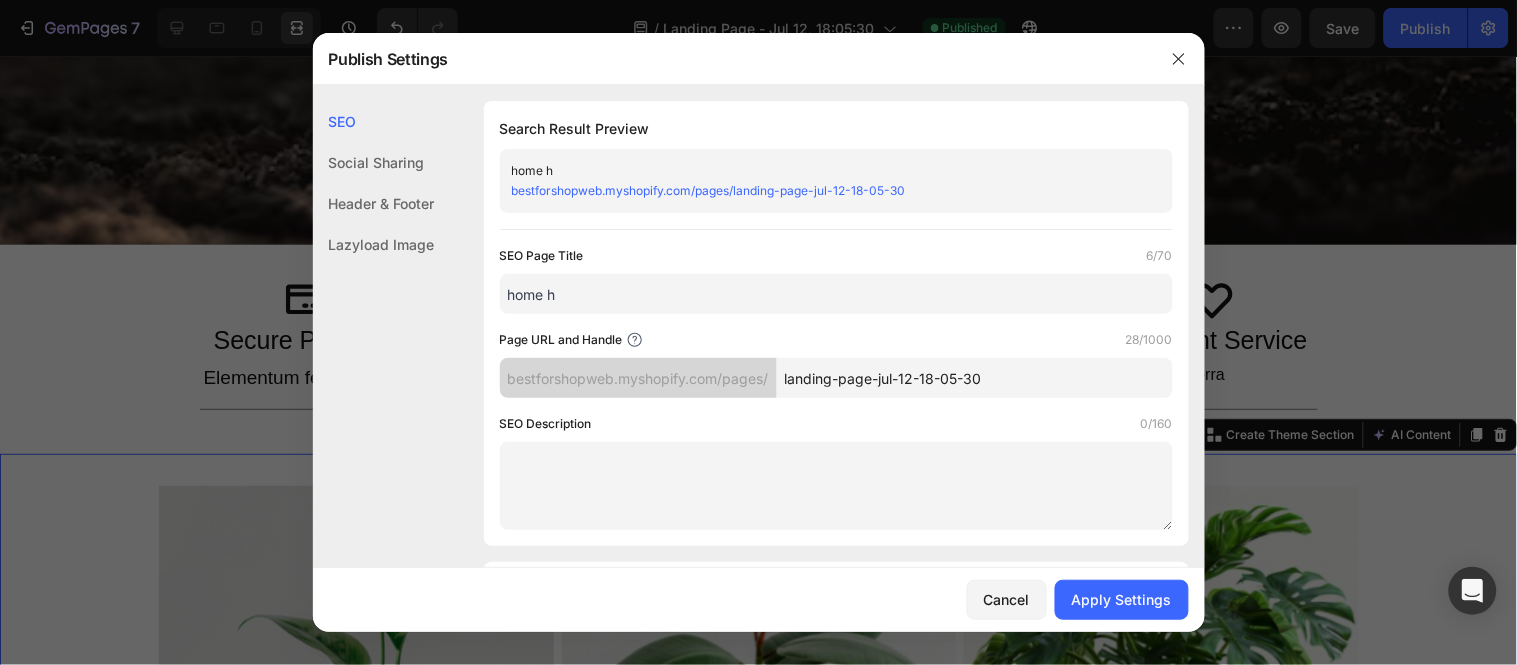 type on "home h" 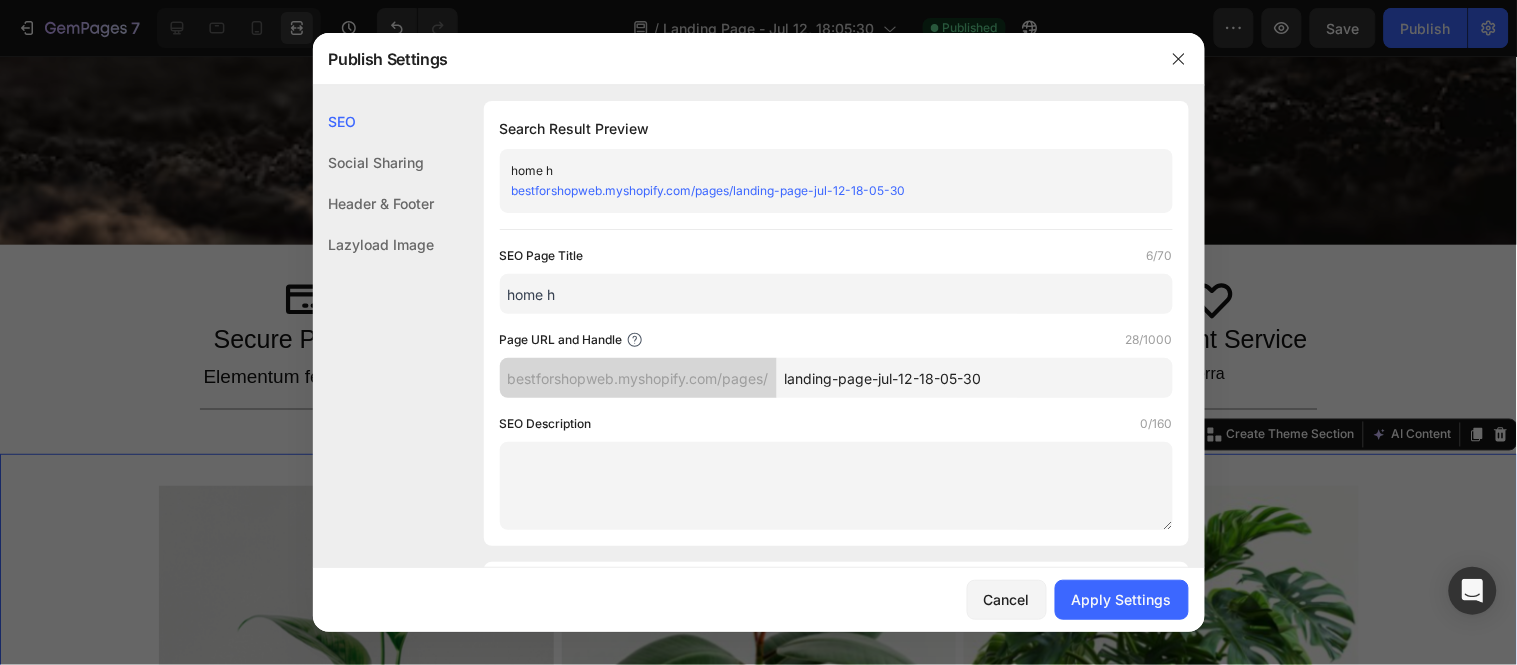 drag, startPoint x: 1008, startPoint y: 378, endPoint x: 776, endPoint y: 372, distance: 232.07758 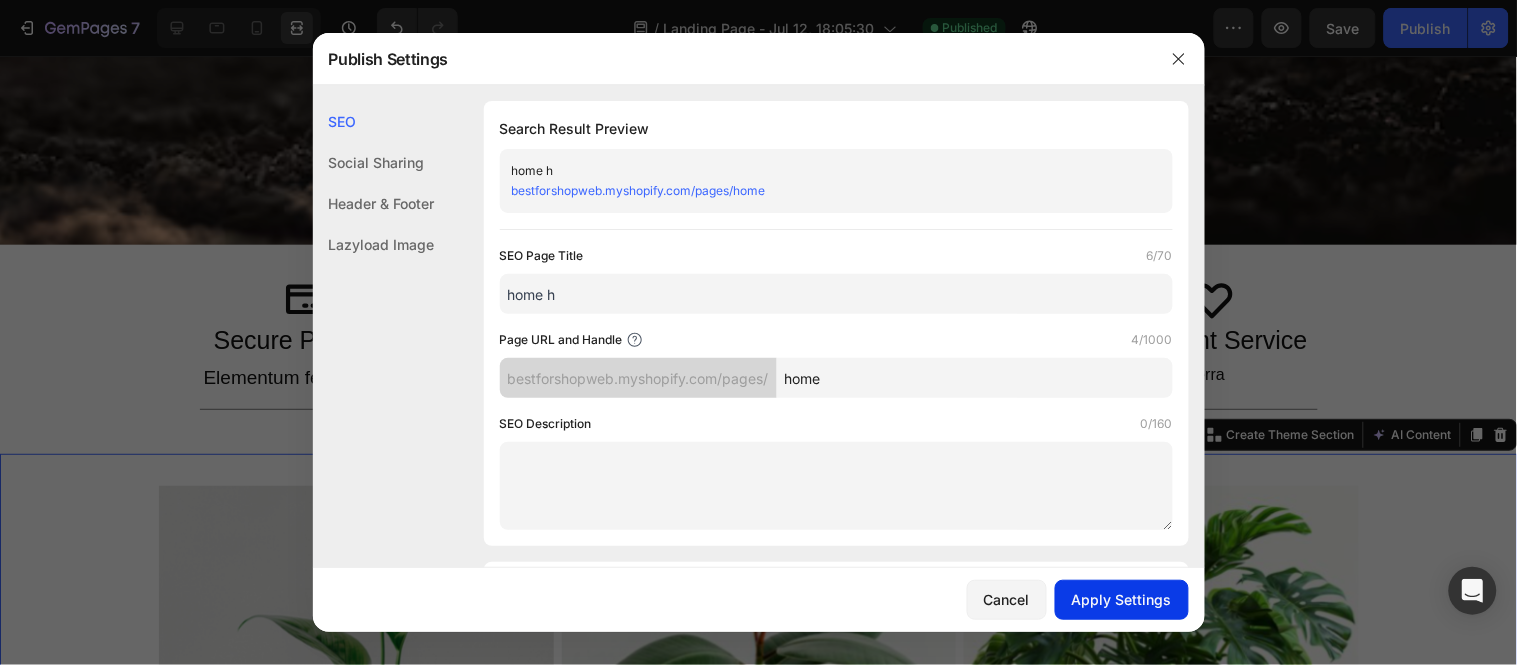 type on "home" 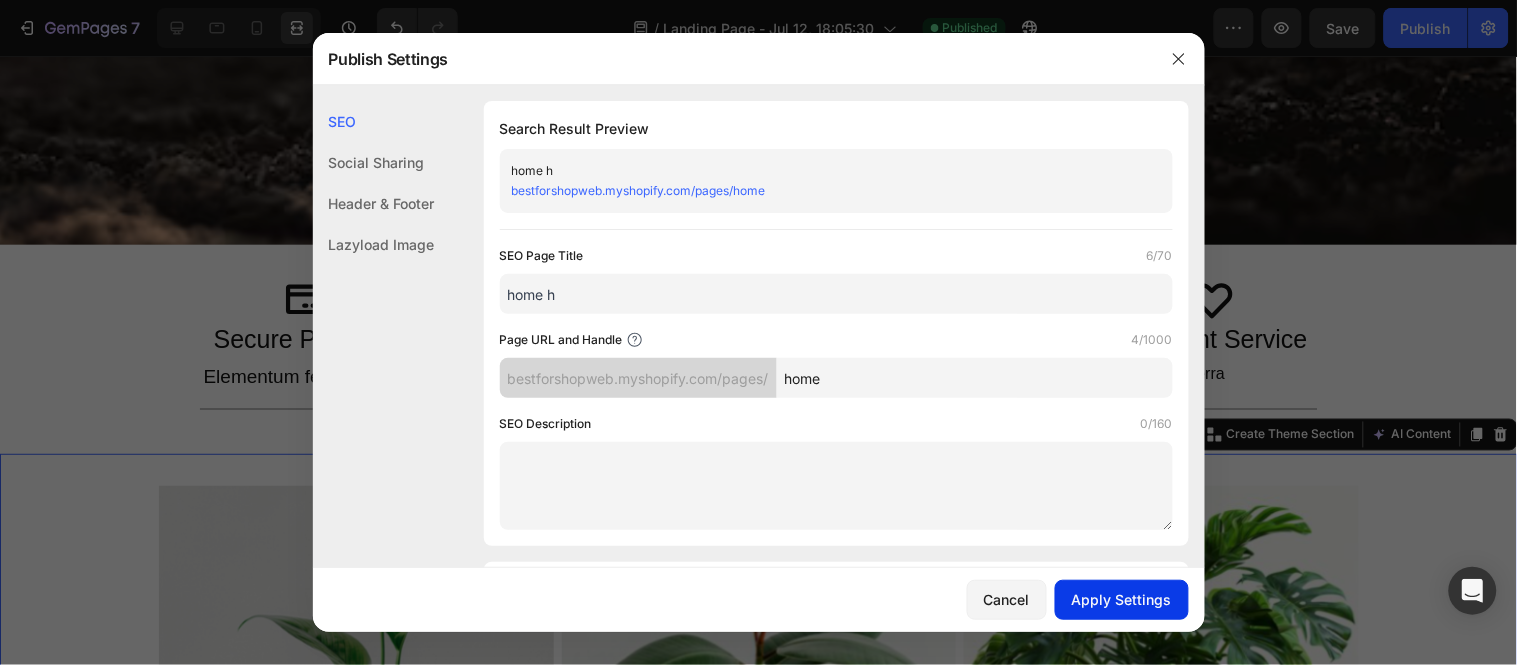 click on "Apply Settings" at bounding box center [1122, 599] 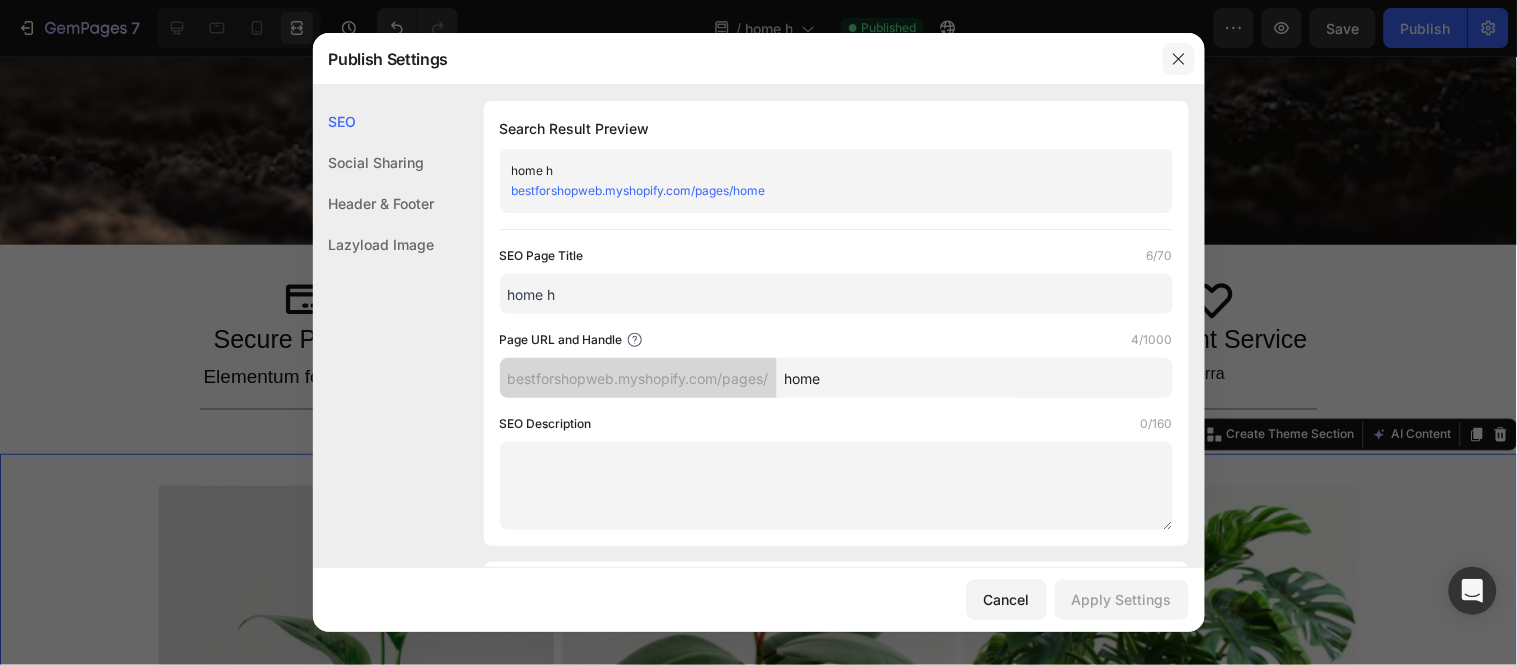 click 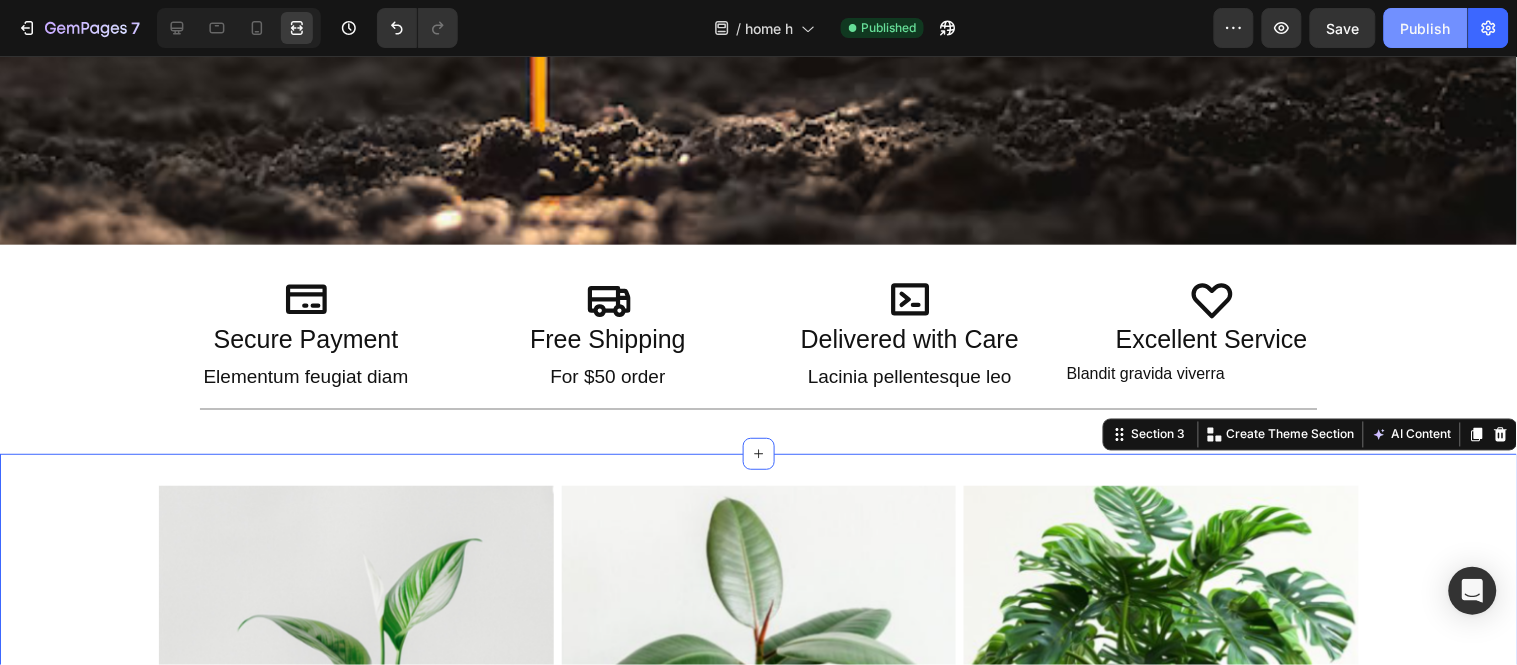 click on "Publish" 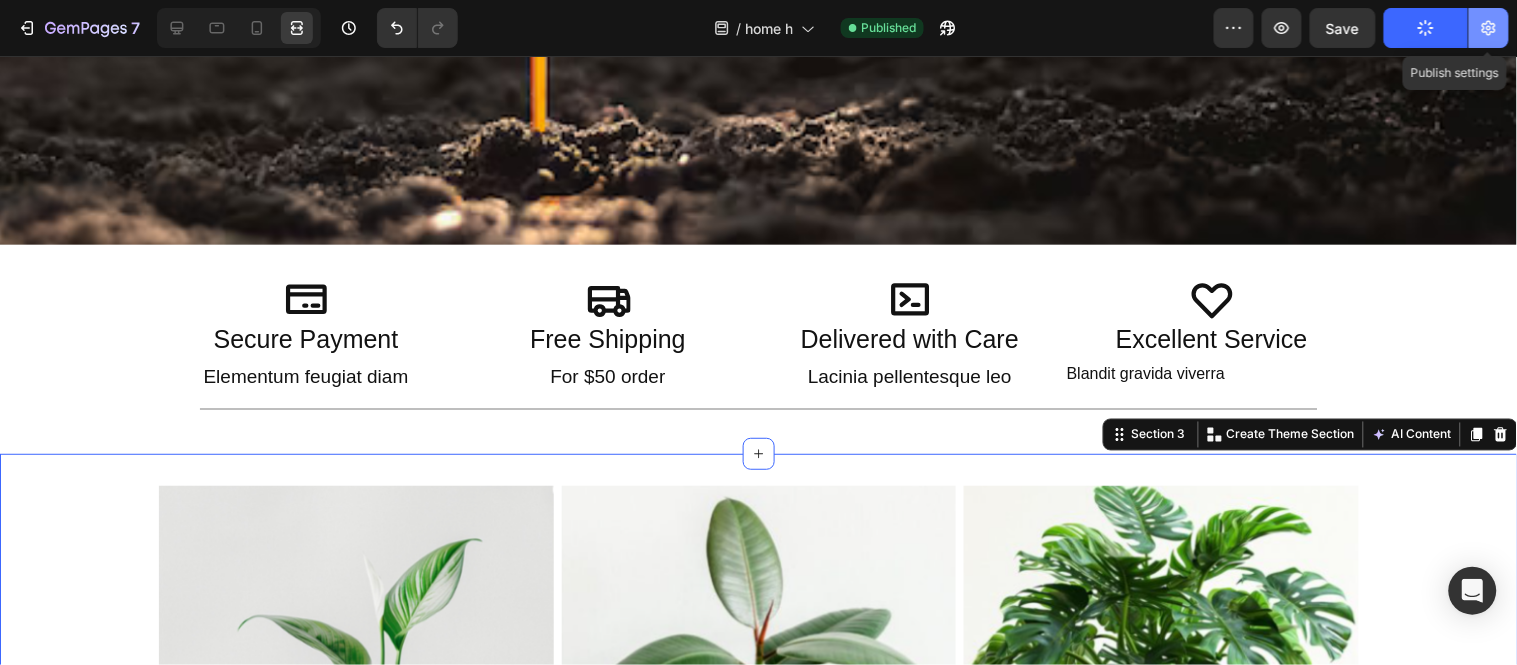 click 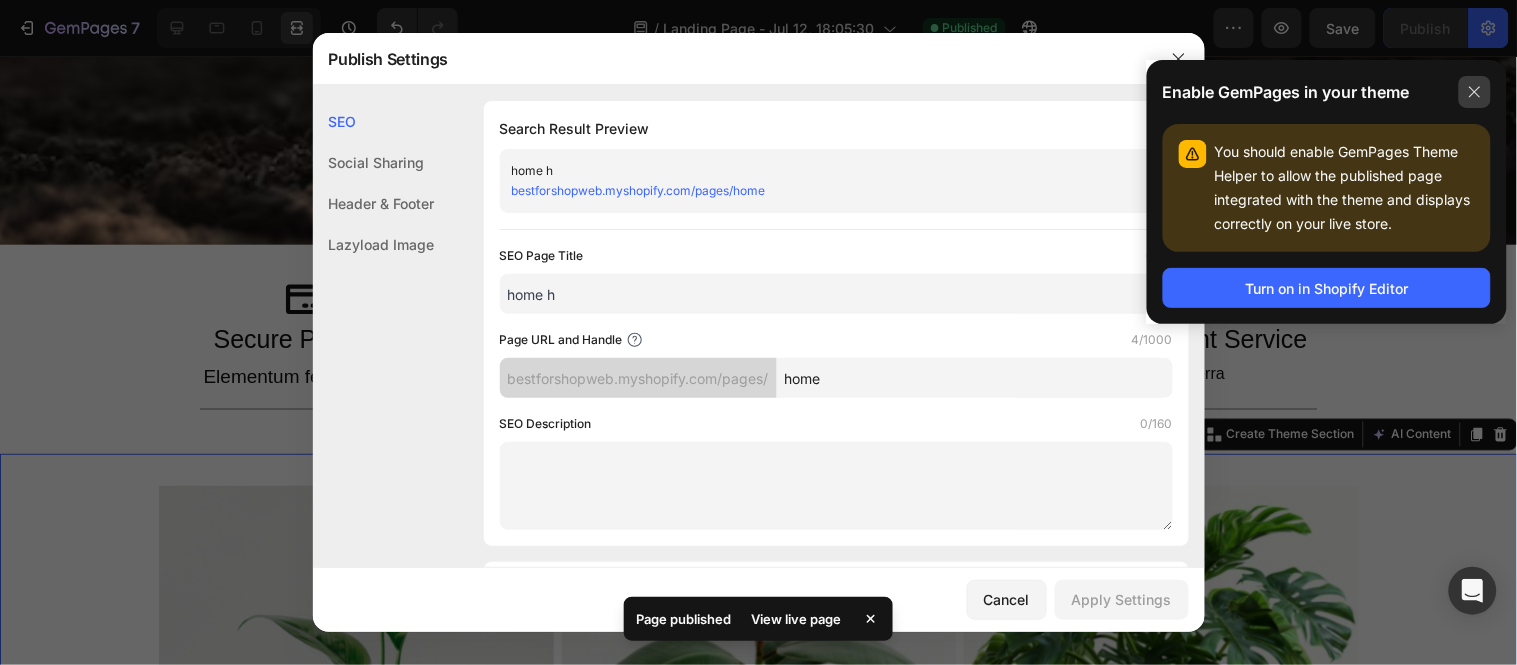 click 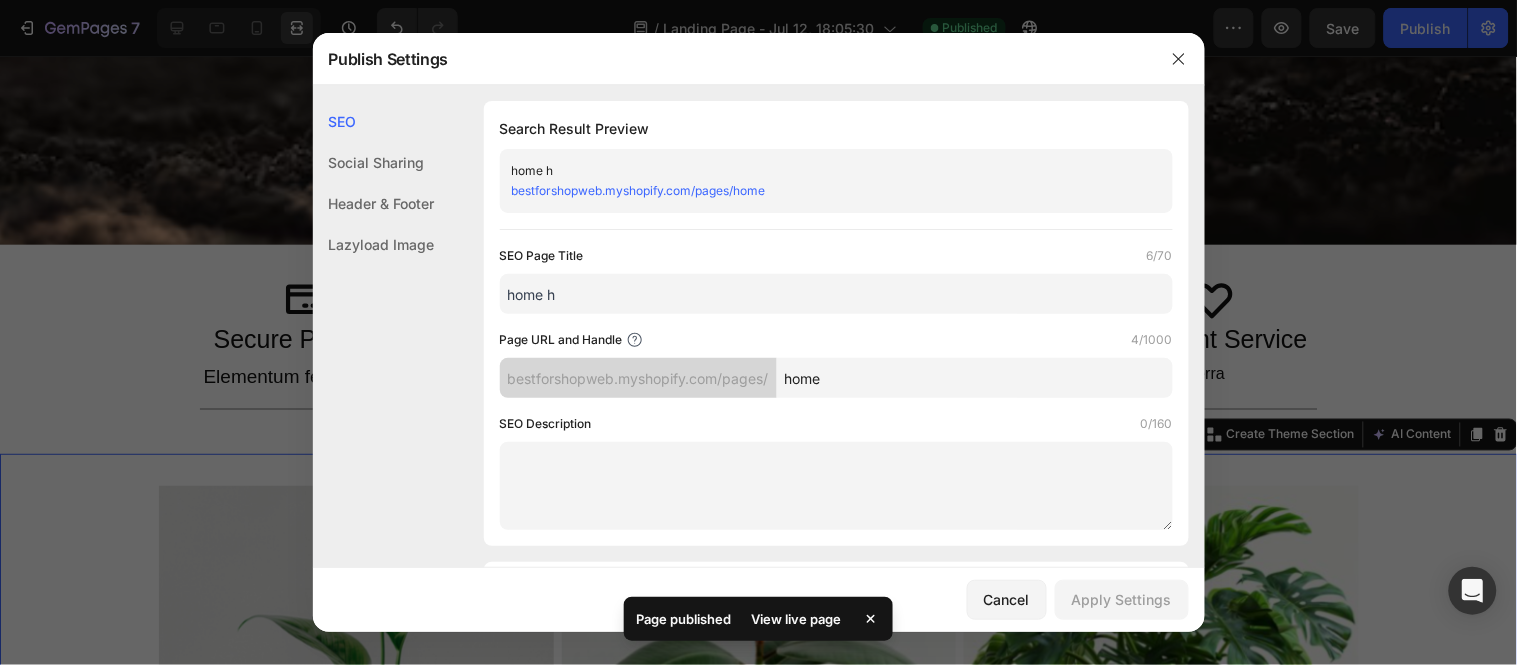 click at bounding box center [758, 332] 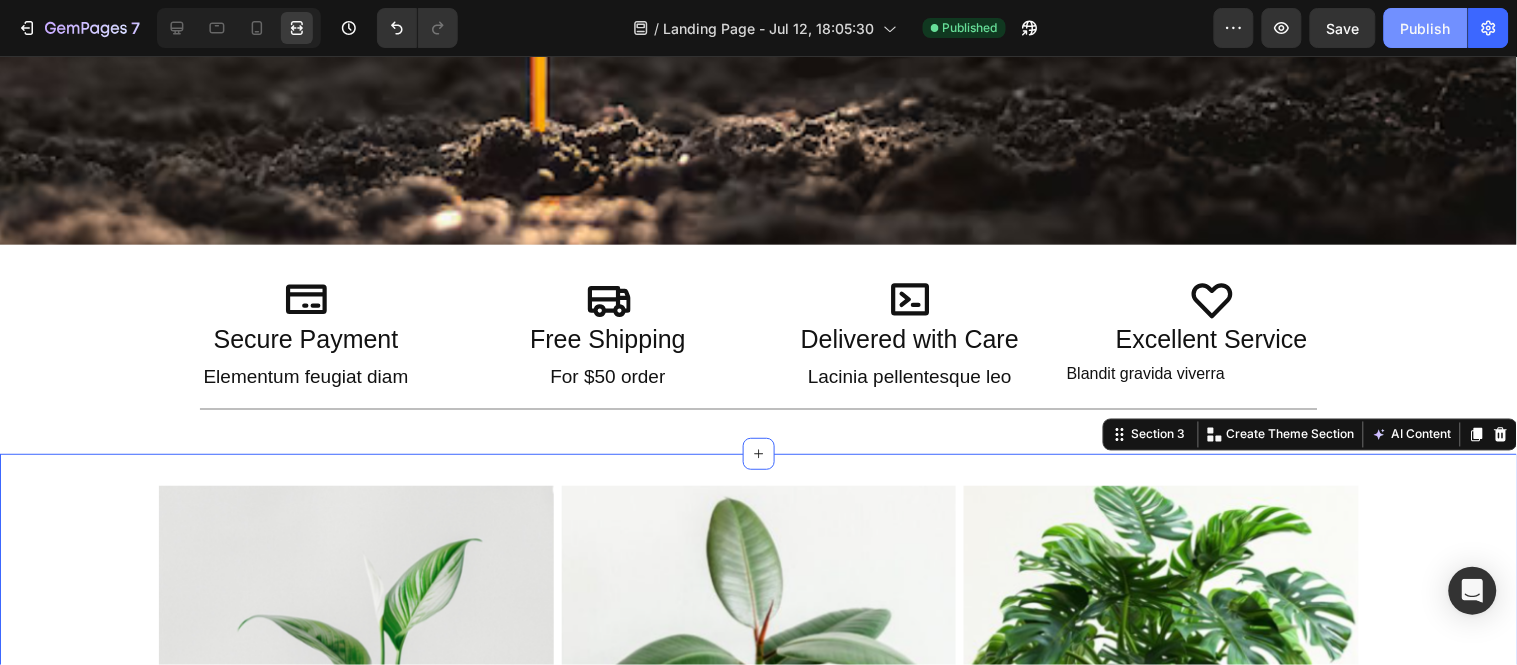 click on "Publish" at bounding box center (1426, 28) 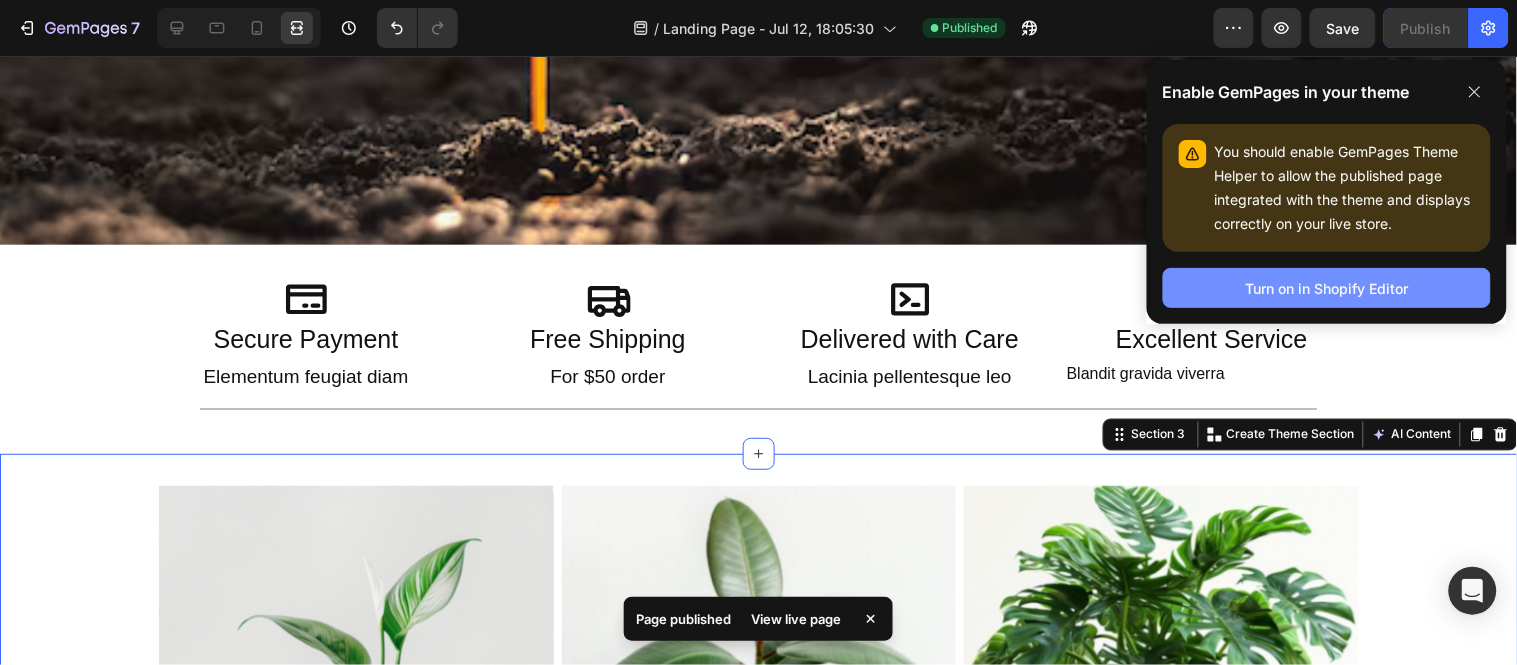 click on "Turn on in Shopify Editor" at bounding box center (1327, 288) 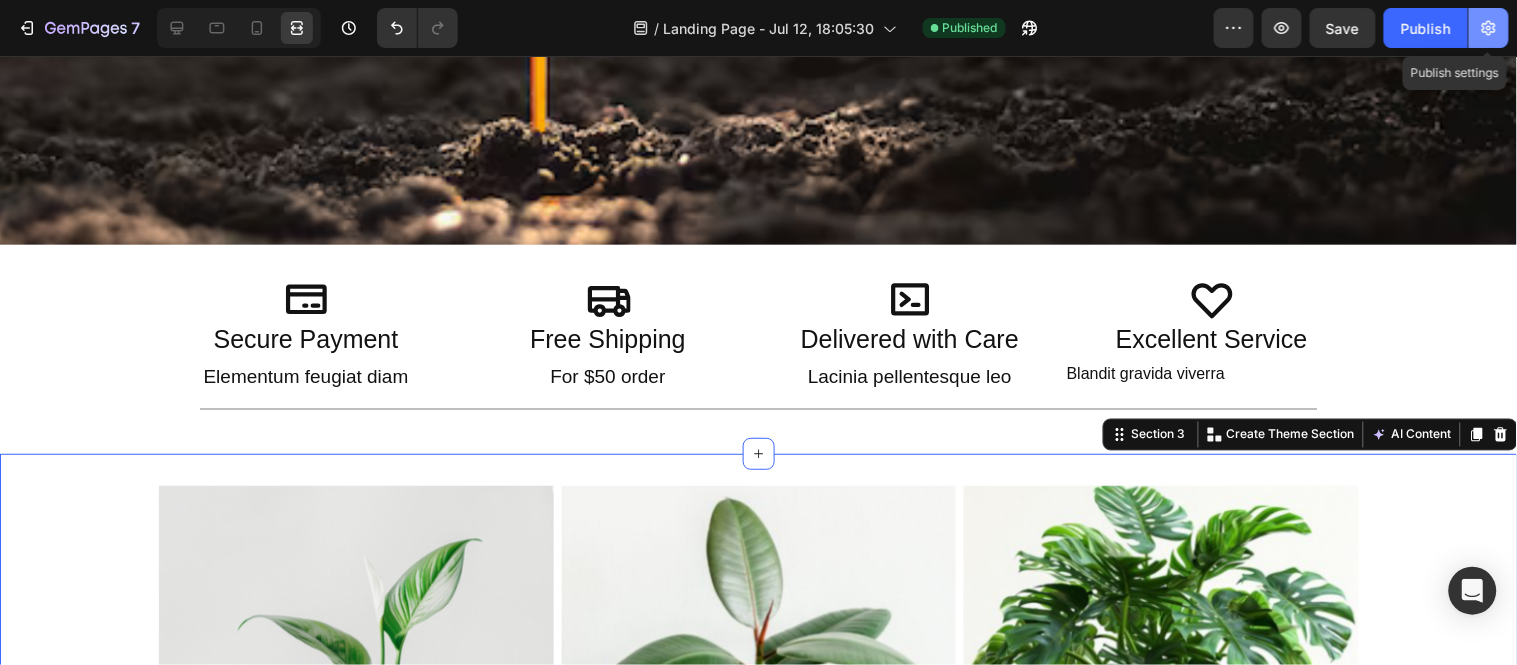 click 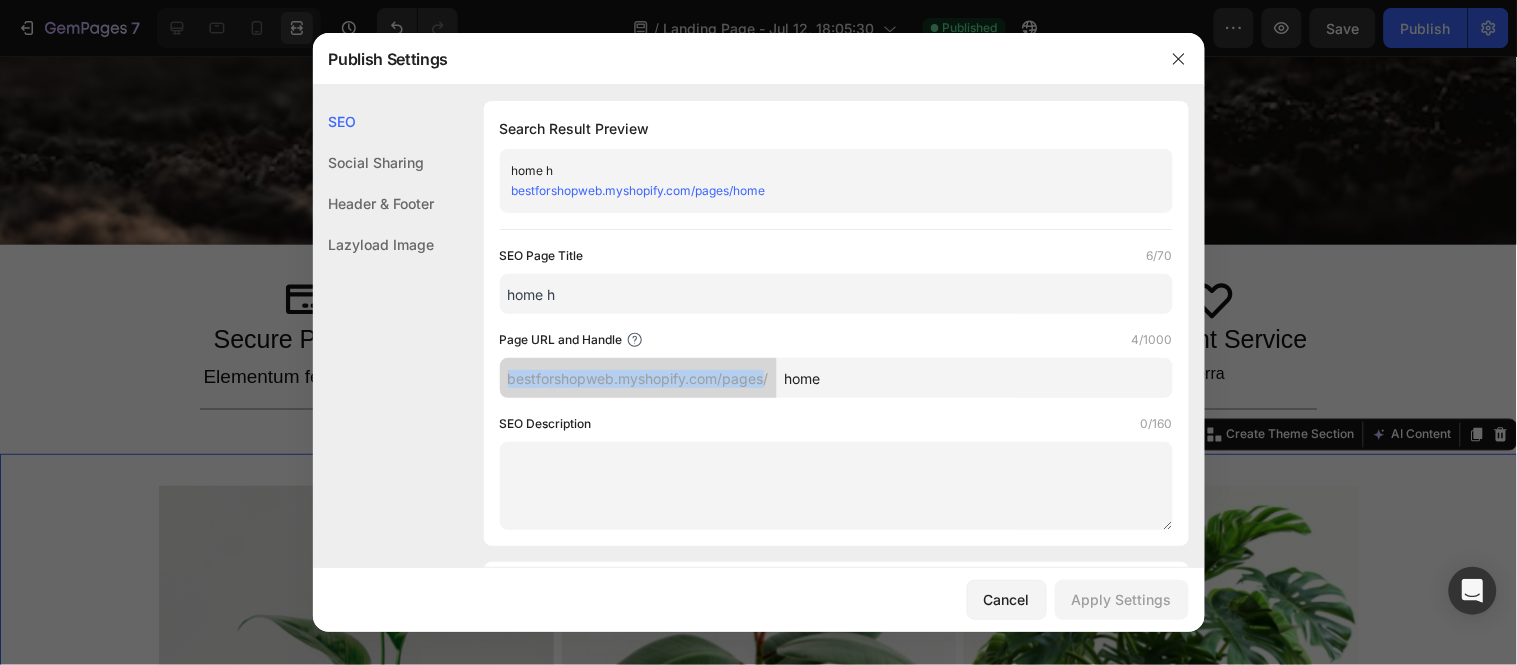 drag, startPoint x: 767, startPoint y: 381, endPoint x: 493, endPoint y: 384, distance: 274.01642 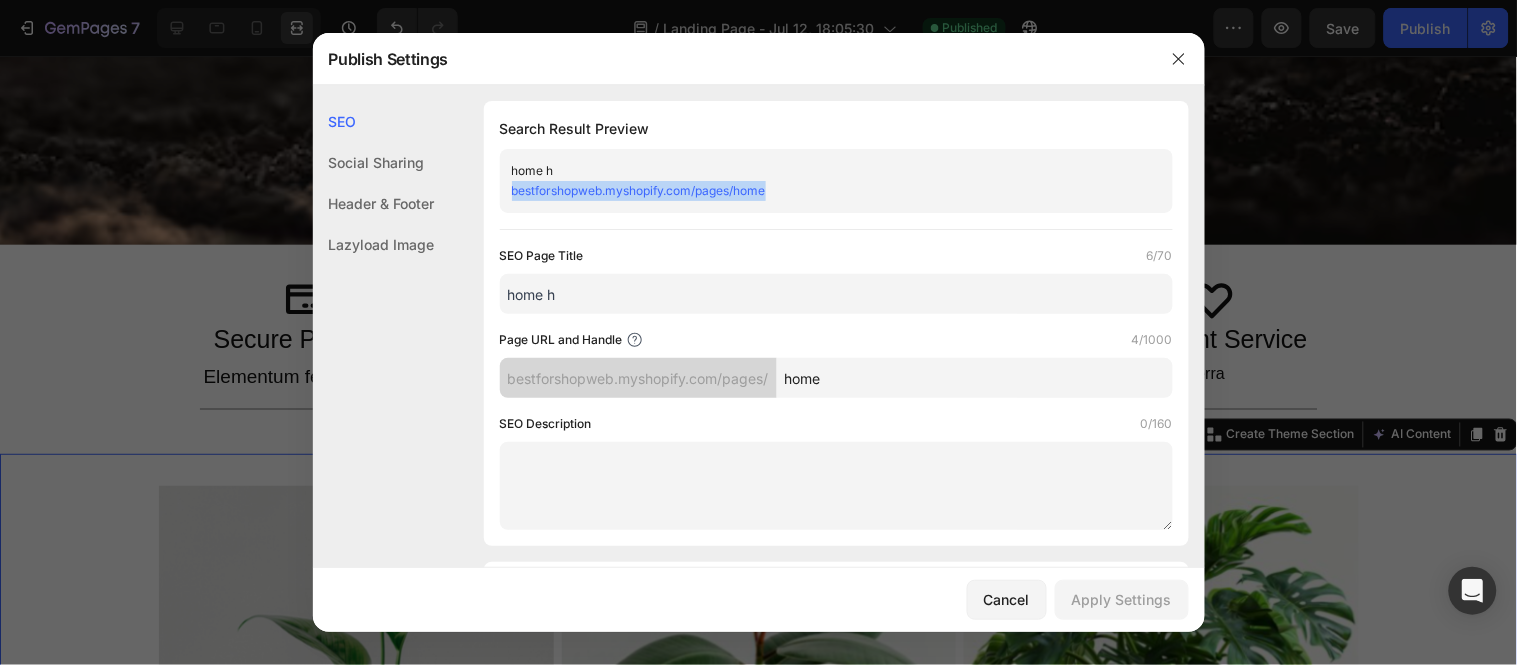 drag, startPoint x: 795, startPoint y: 187, endPoint x: 500, endPoint y: 206, distance: 295.61124 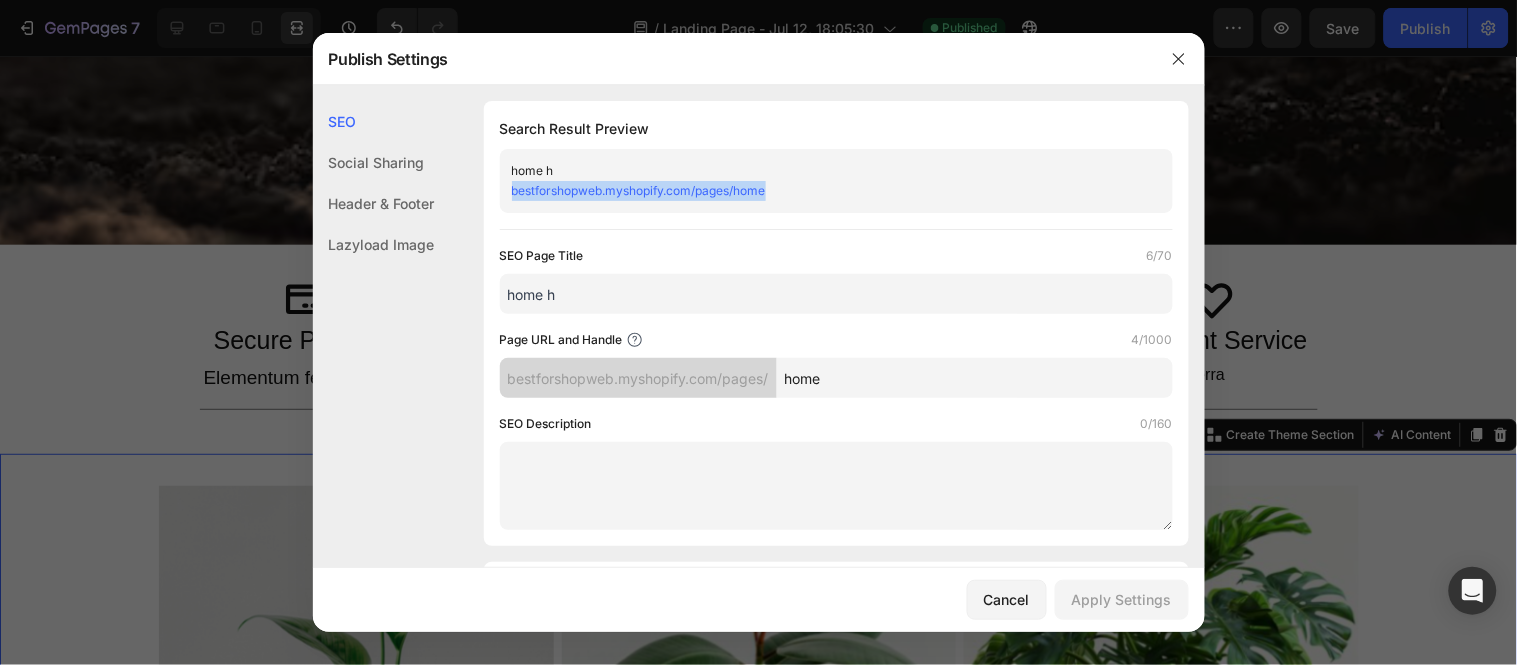 copy on "bestforshopweb.myshopify.com/pages/home" 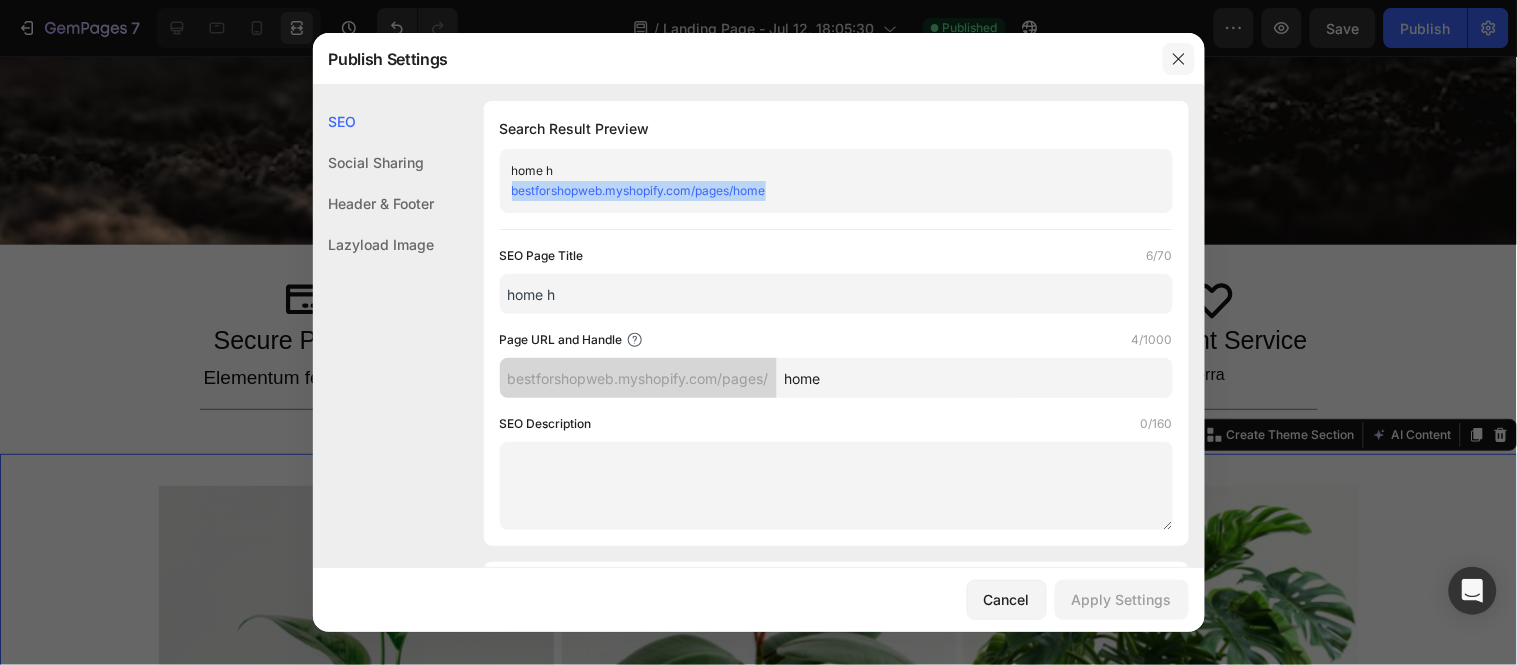 click 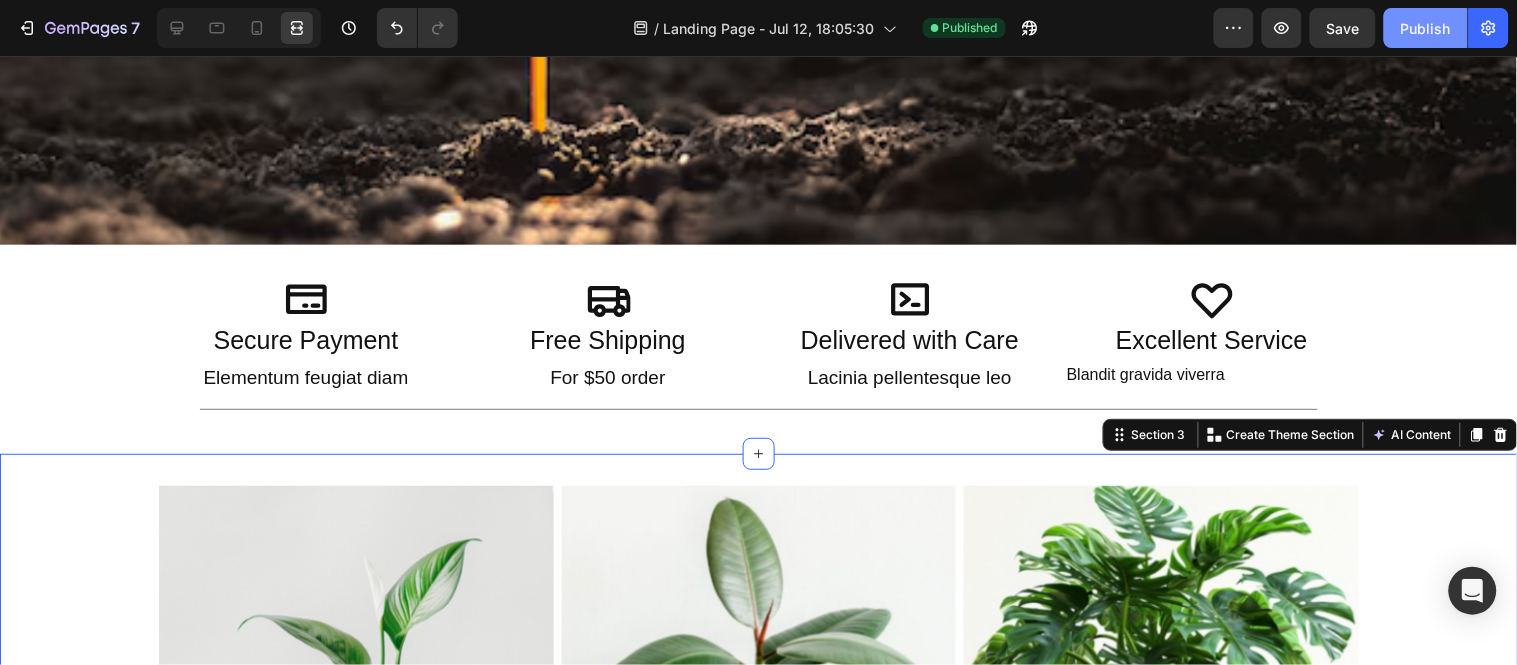 click on "Publish" 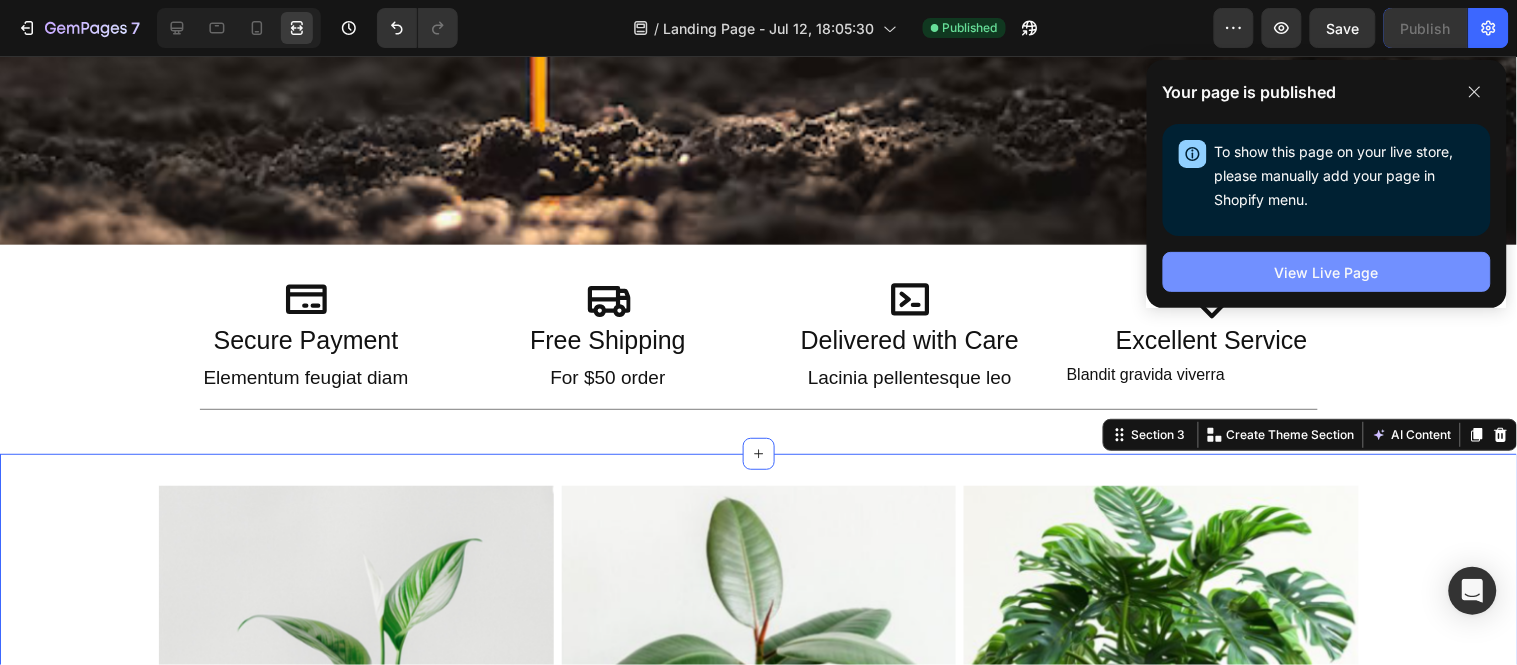 click on "View Live Page" at bounding box center [1327, 272] 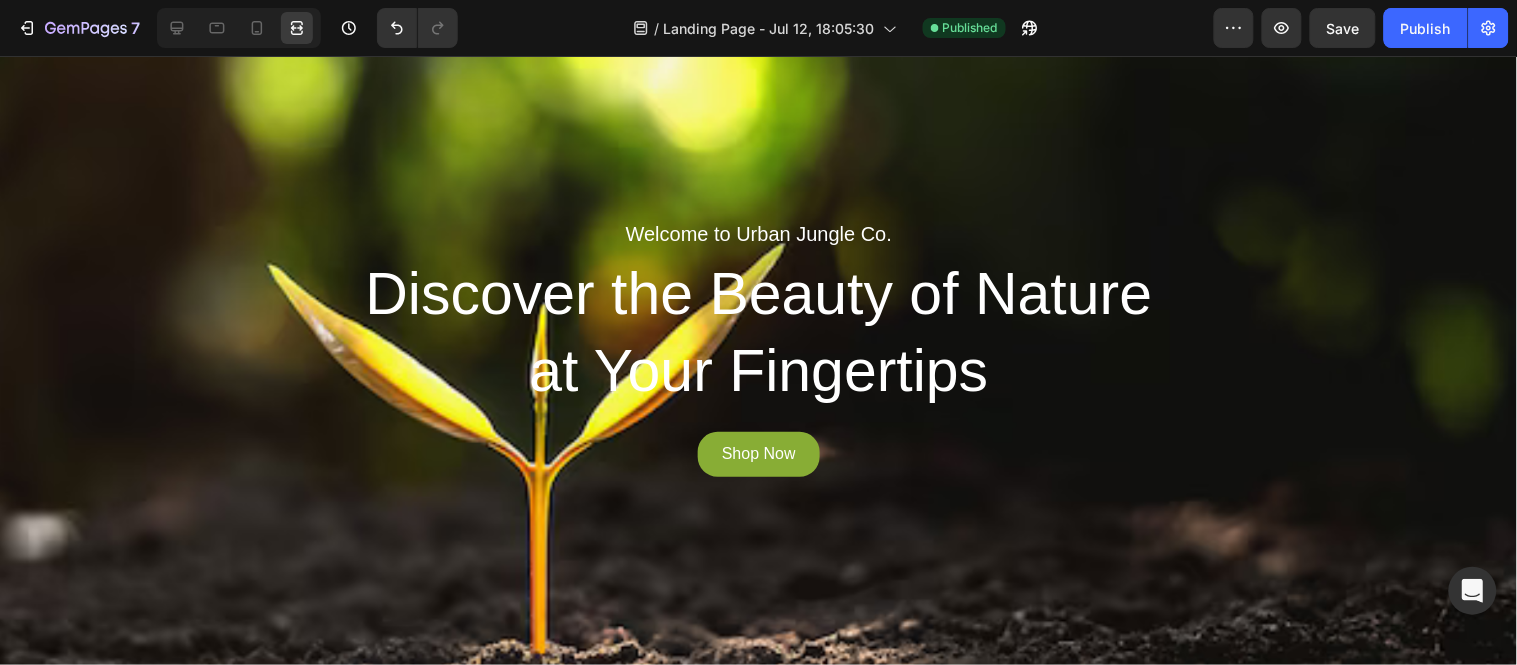 scroll, scrollTop: 131, scrollLeft: 0, axis: vertical 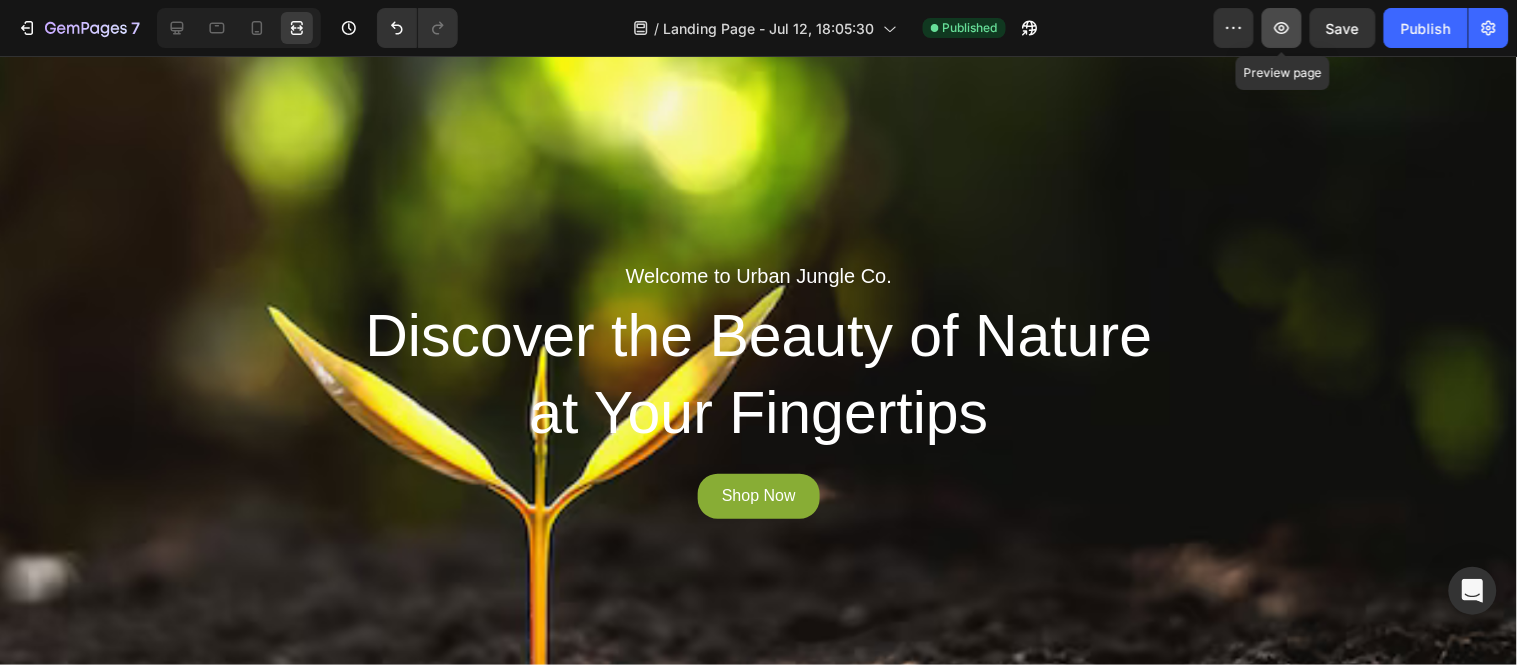 click 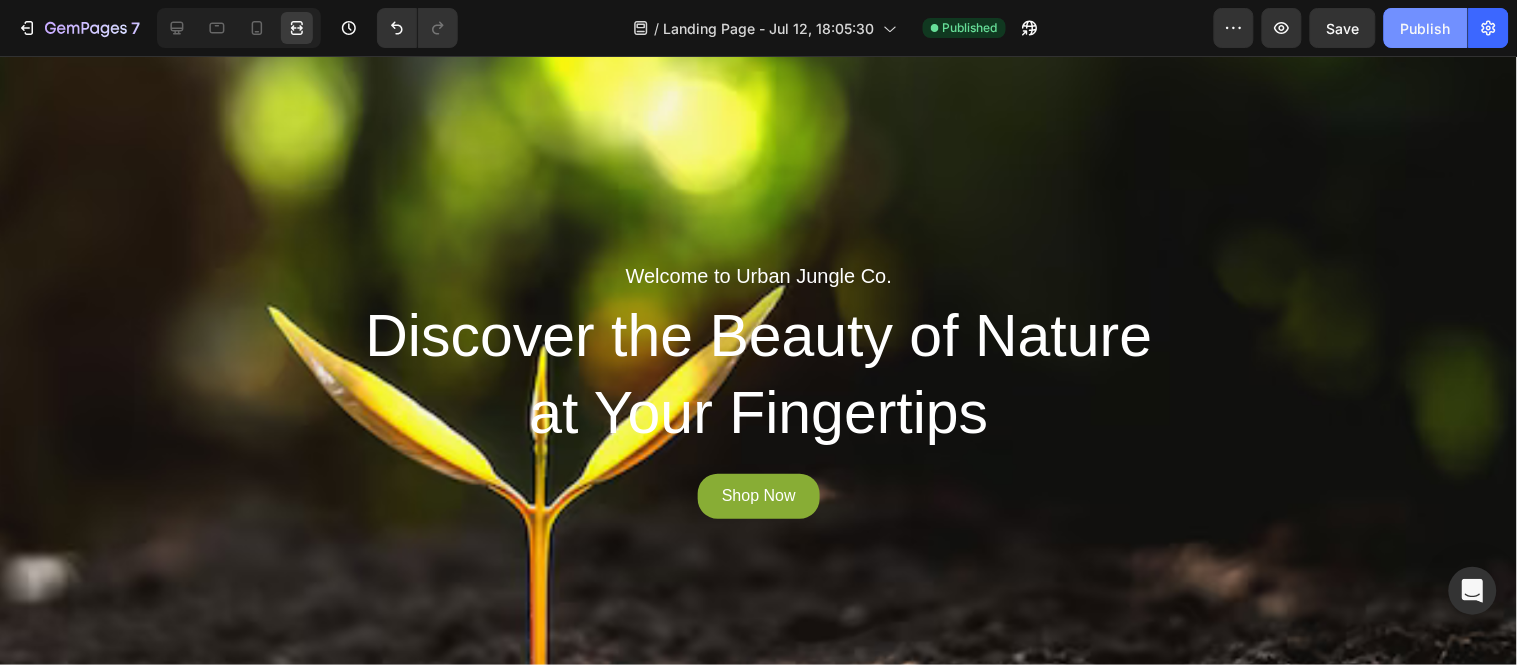 click on "Publish" at bounding box center [1426, 28] 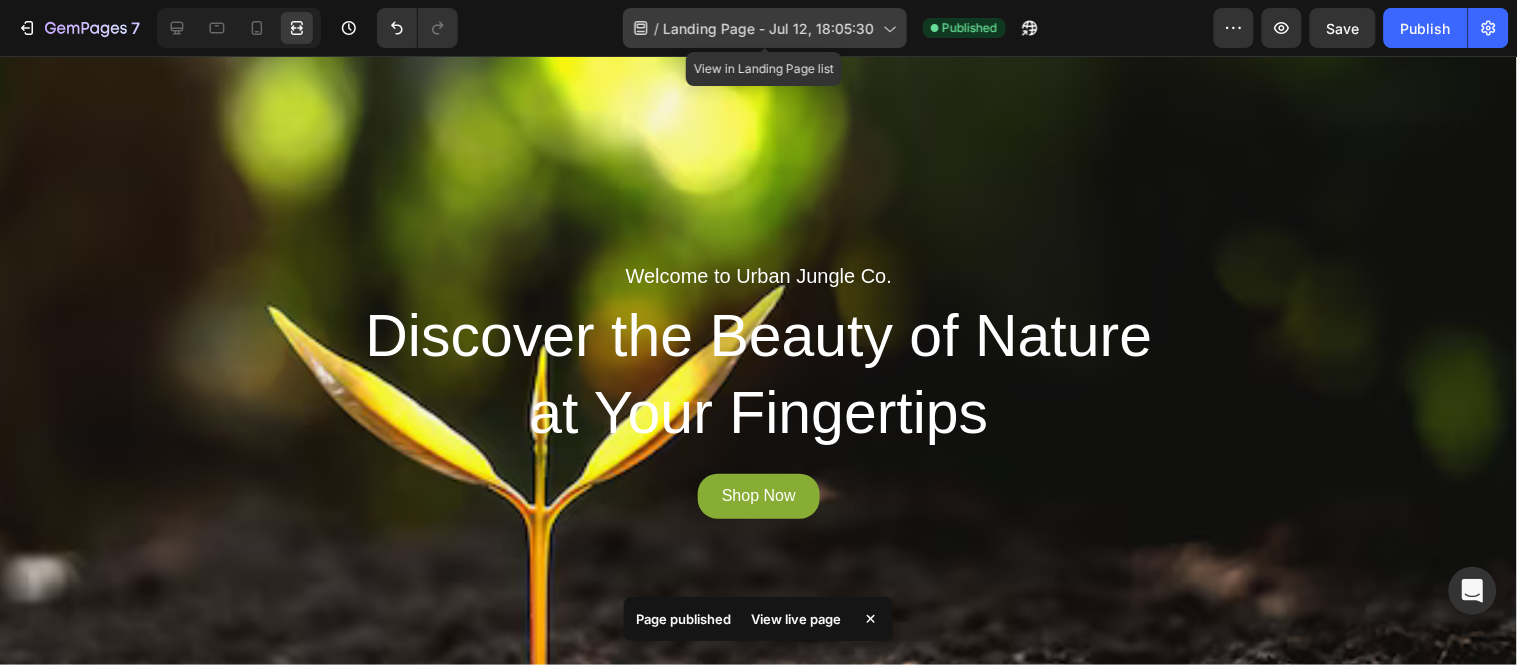 click on "Landing Page - Jul 12, 18:05:30" at bounding box center [769, 28] 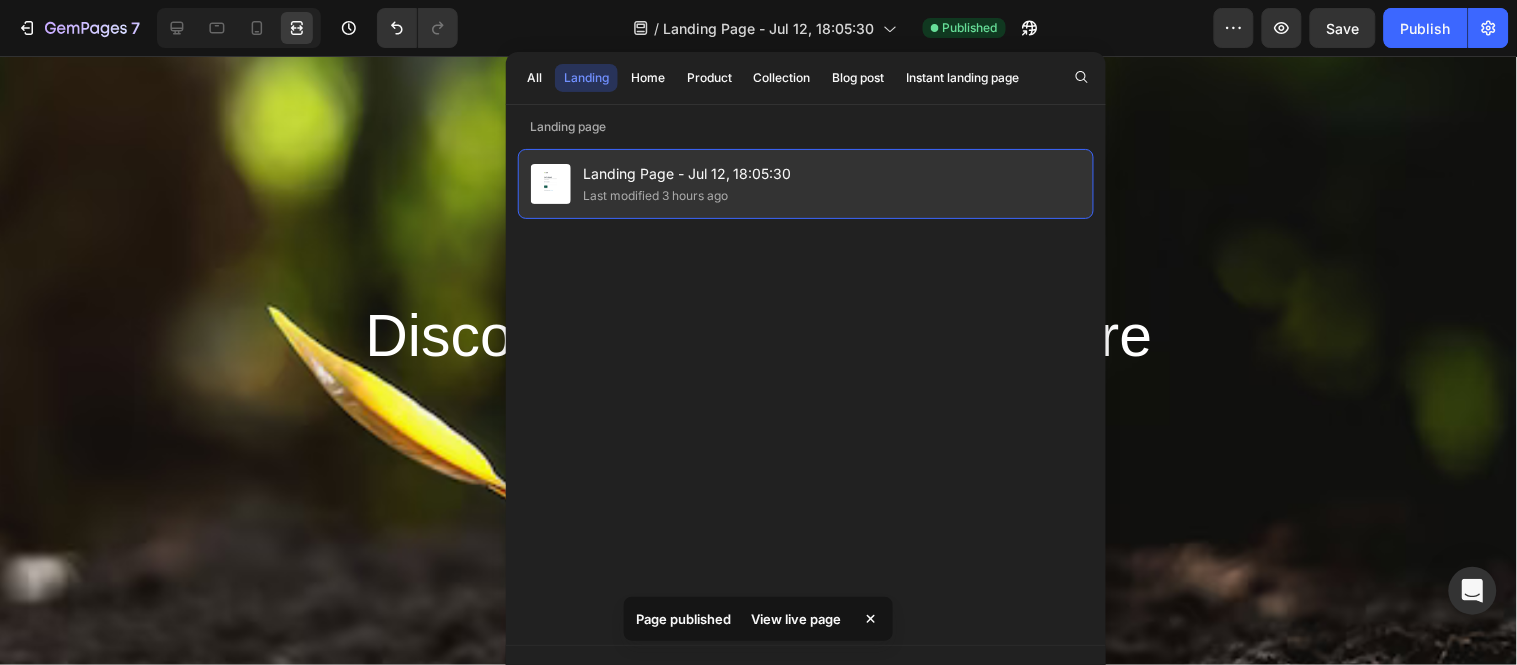 click on "Landing Page - Jul 12, 18:05:30 Last modified 3 hours ago" 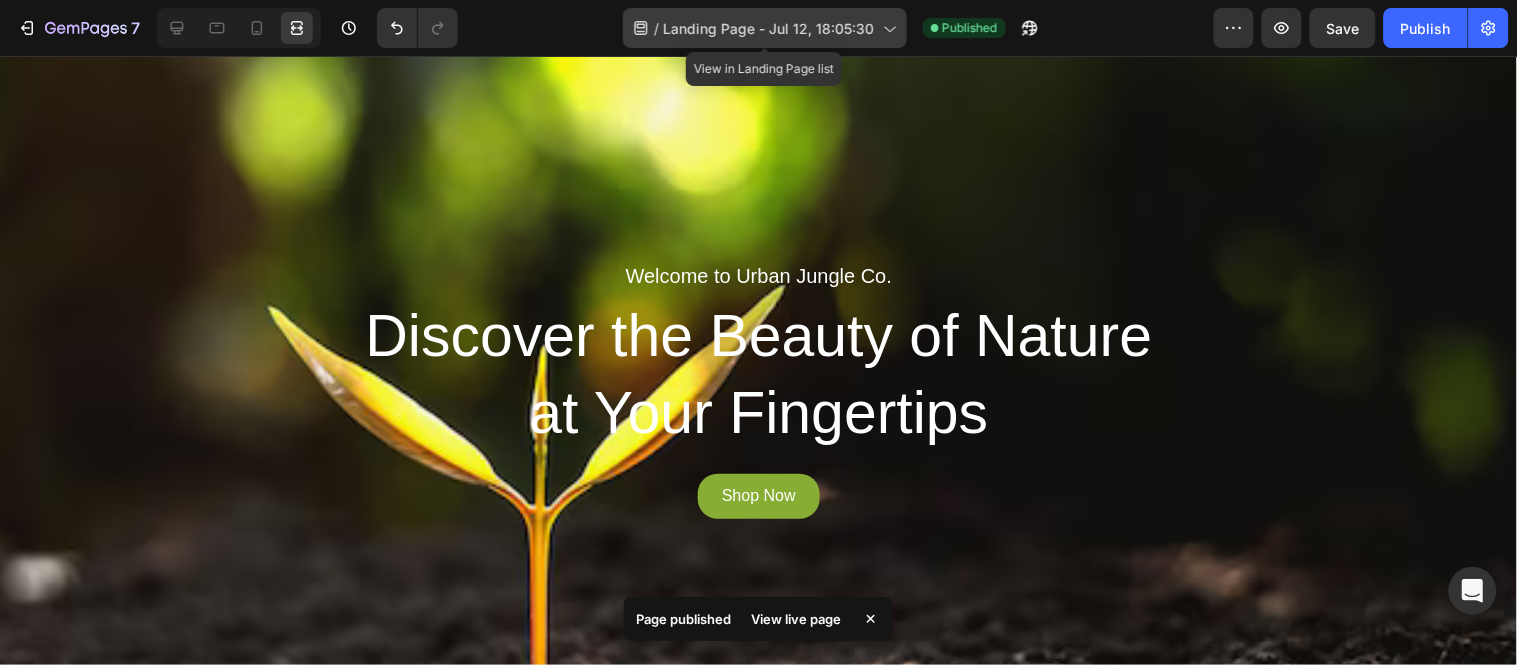 click on "/  Landing Page - Jul 12, 18:05:30" 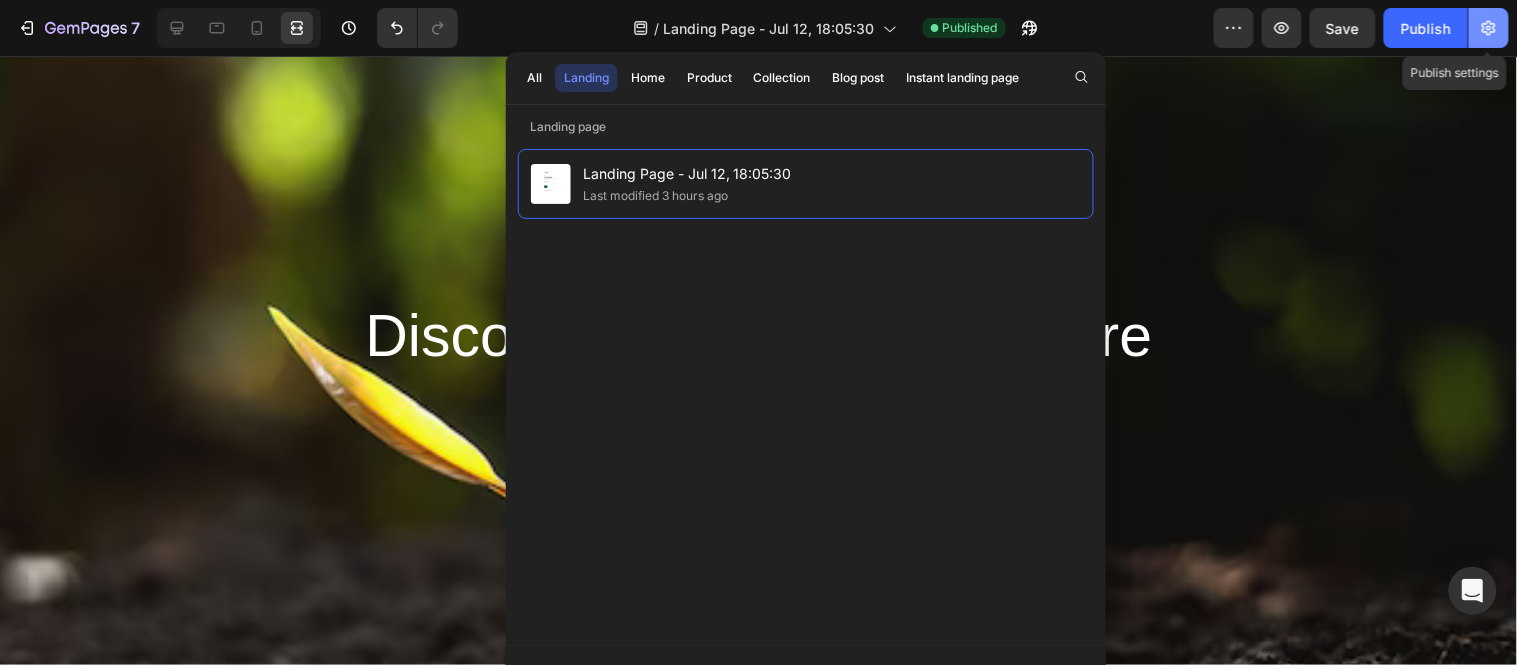 click 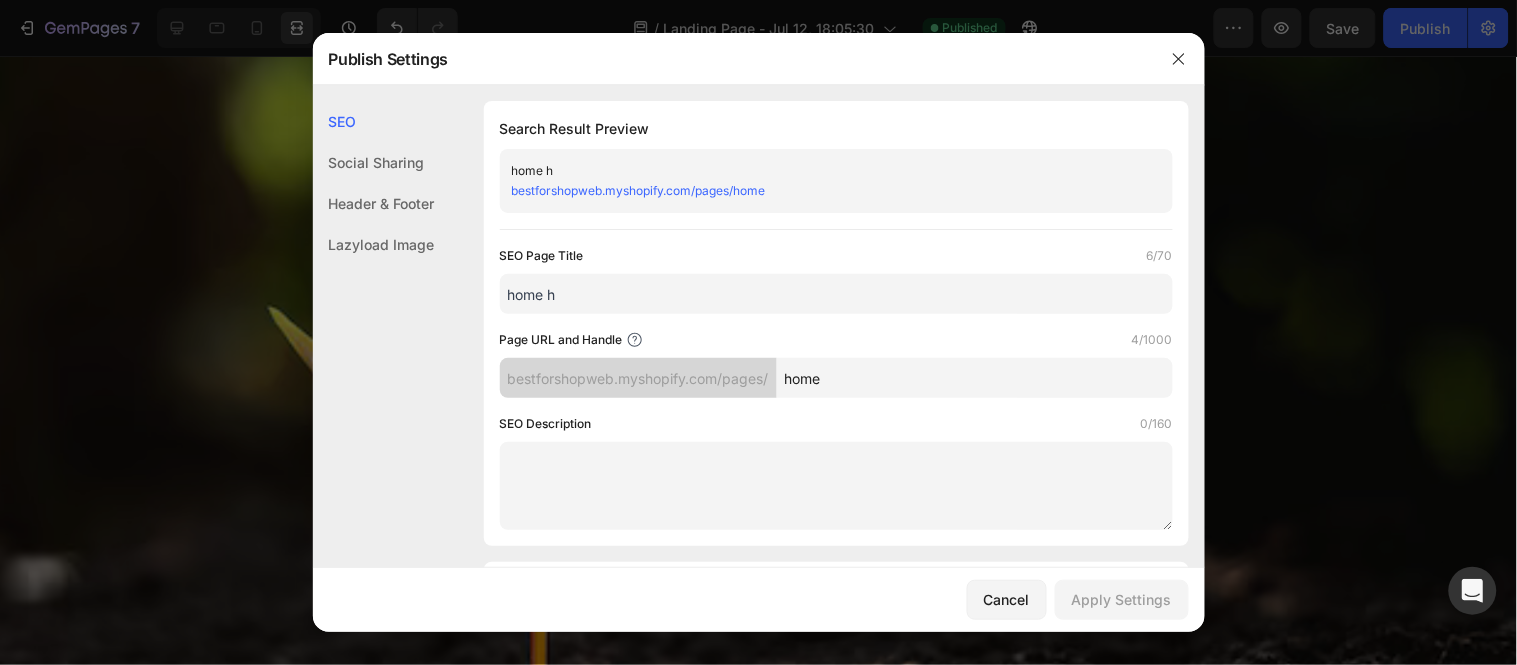 click on "bestforshopweb.myshopify.com/pages/home" at bounding box center (820, 191) 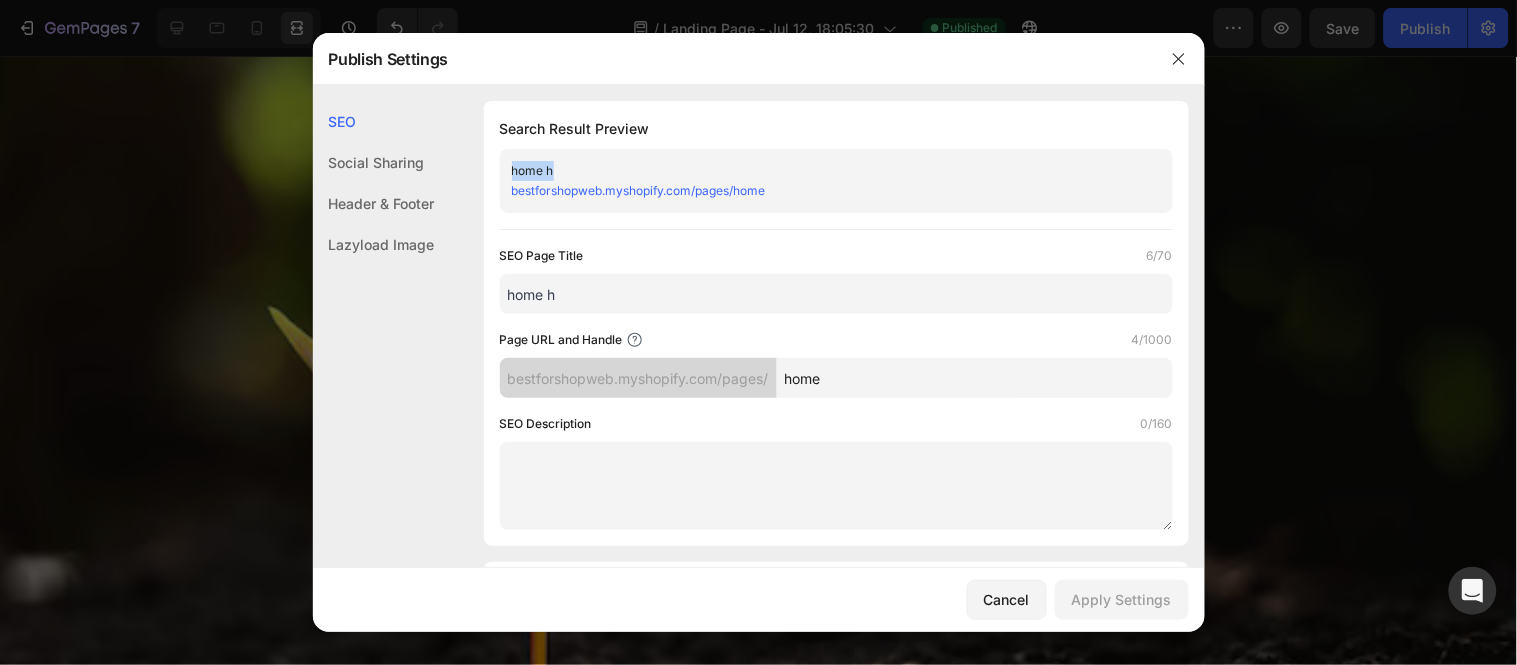 drag, startPoint x: 801, startPoint y: 187, endPoint x: 775, endPoint y: 194, distance: 26.925823 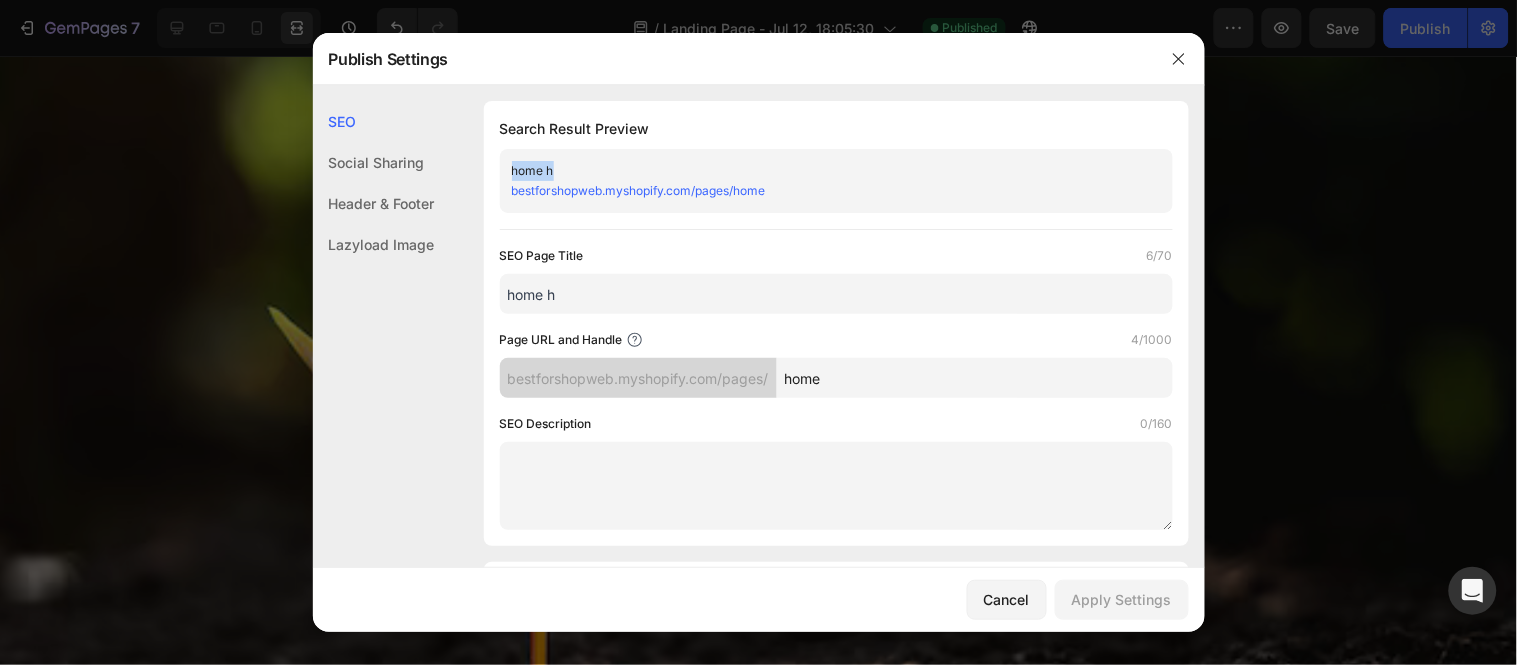copy on "home h" 